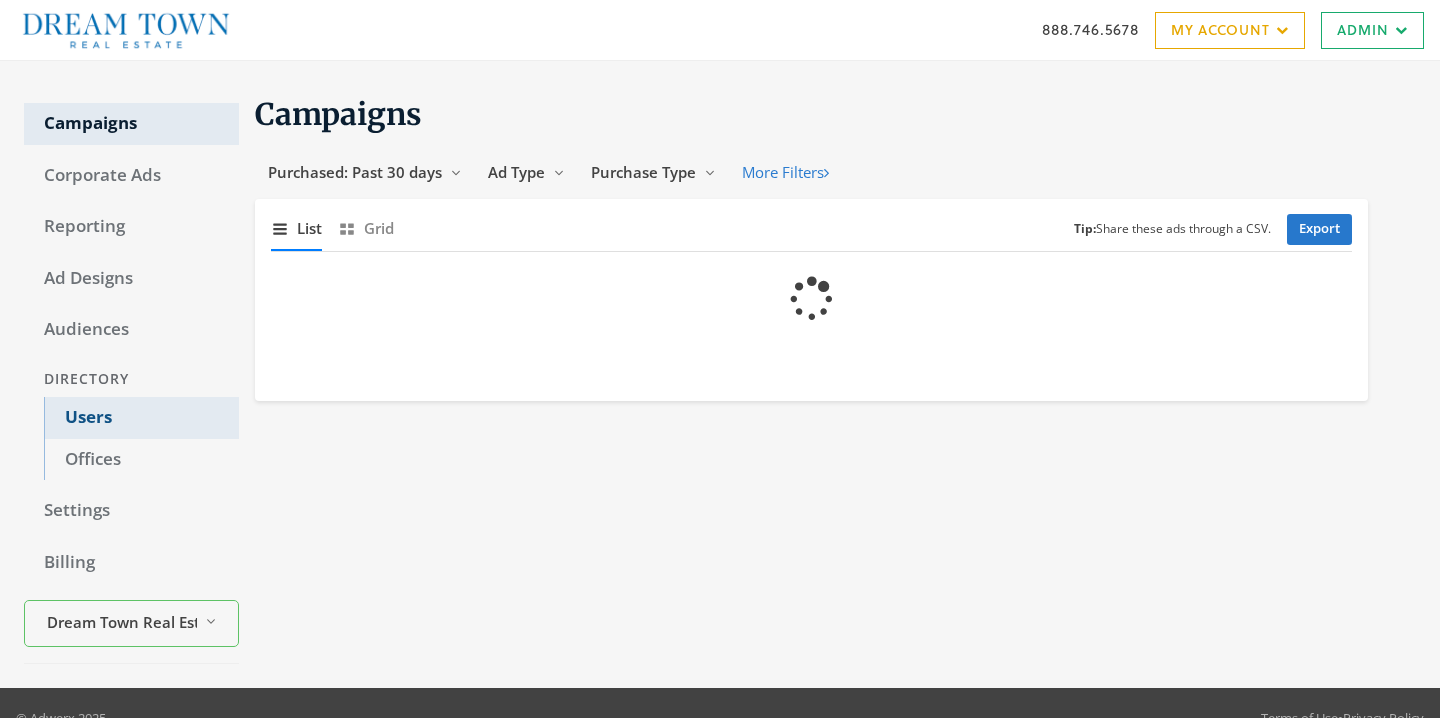 scroll, scrollTop: 0, scrollLeft: 0, axis: both 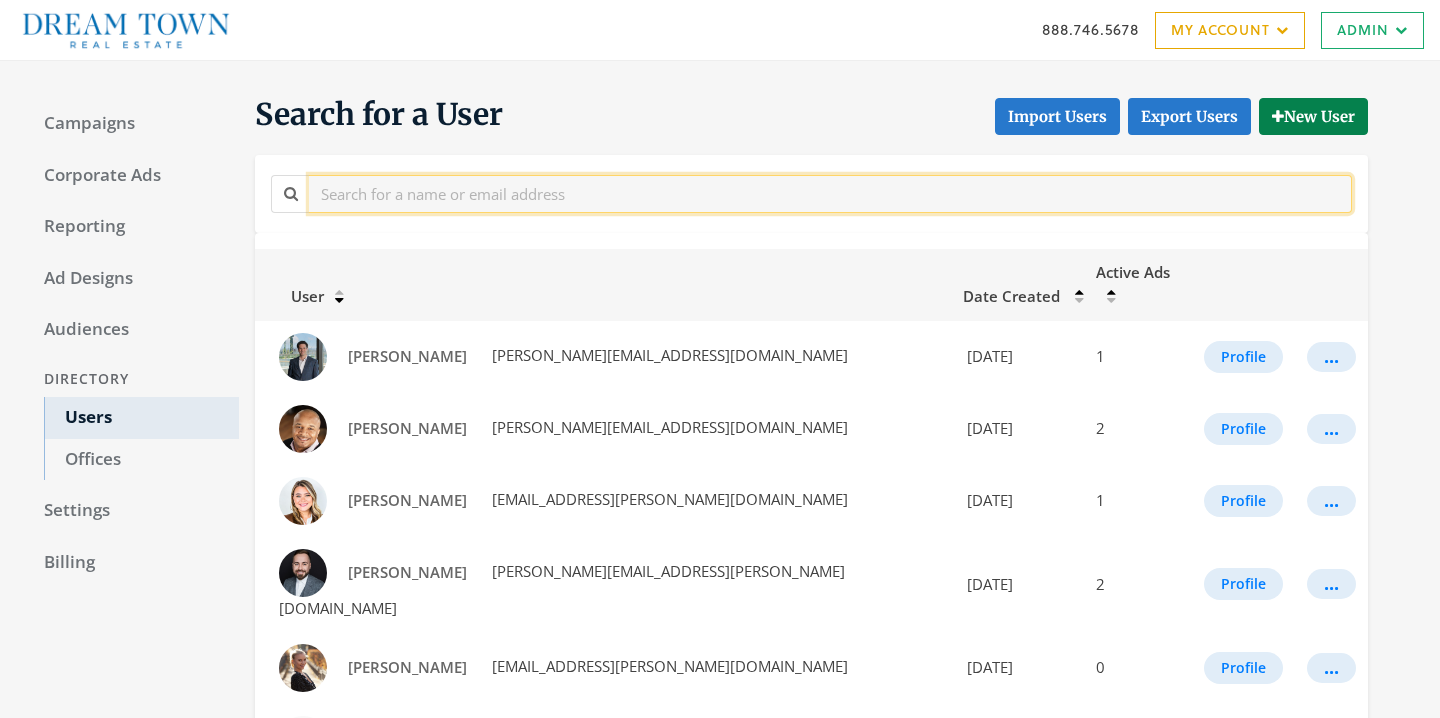 click at bounding box center [830, 193] 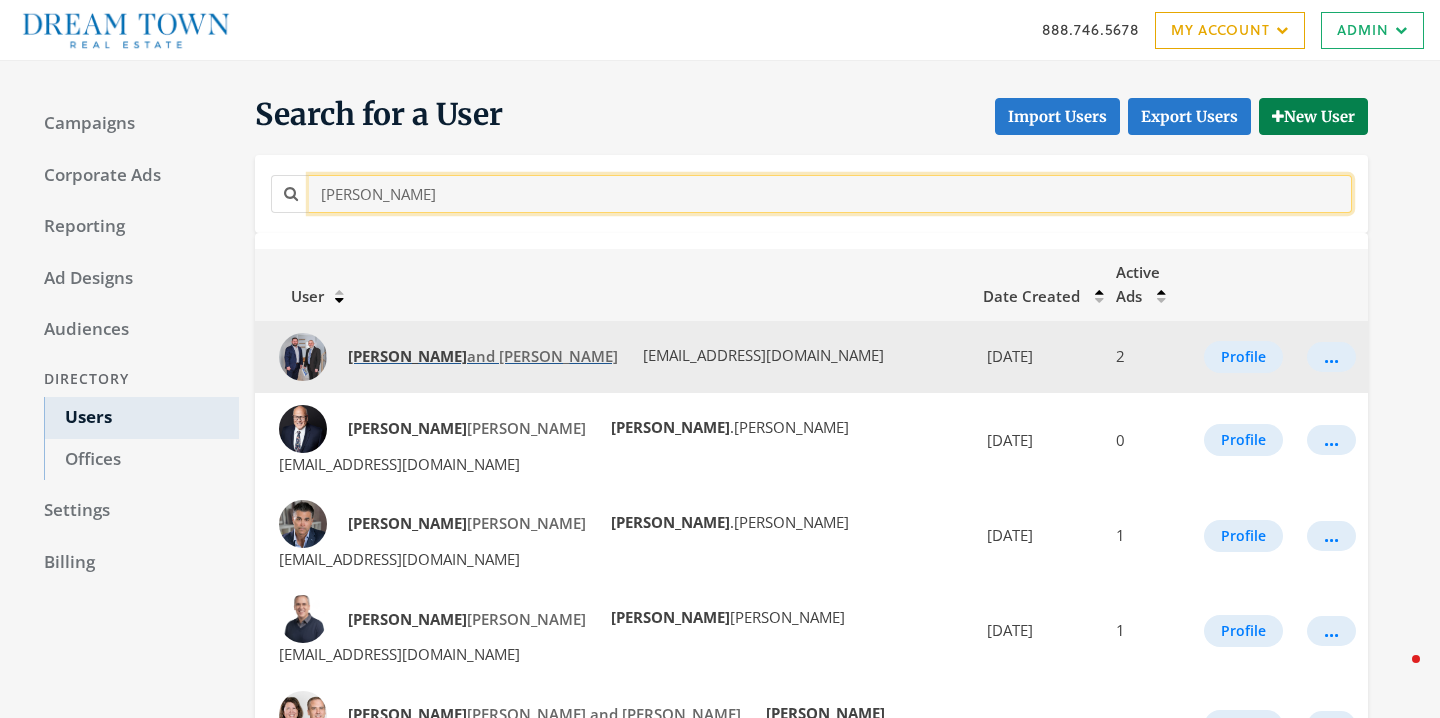 type on "[PERSON_NAME]" 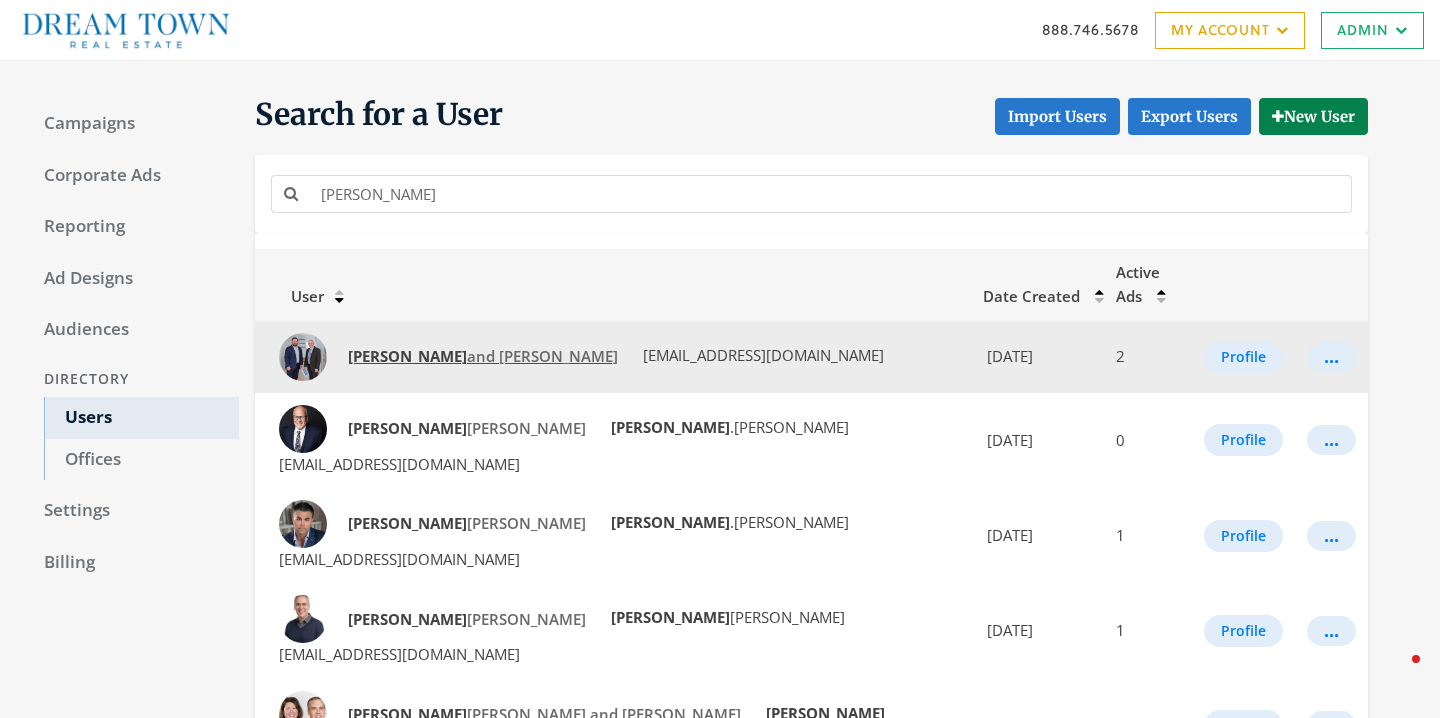 click on "[PERSON_NAME]  and [PERSON_NAME]" at bounding box center [483, 356] 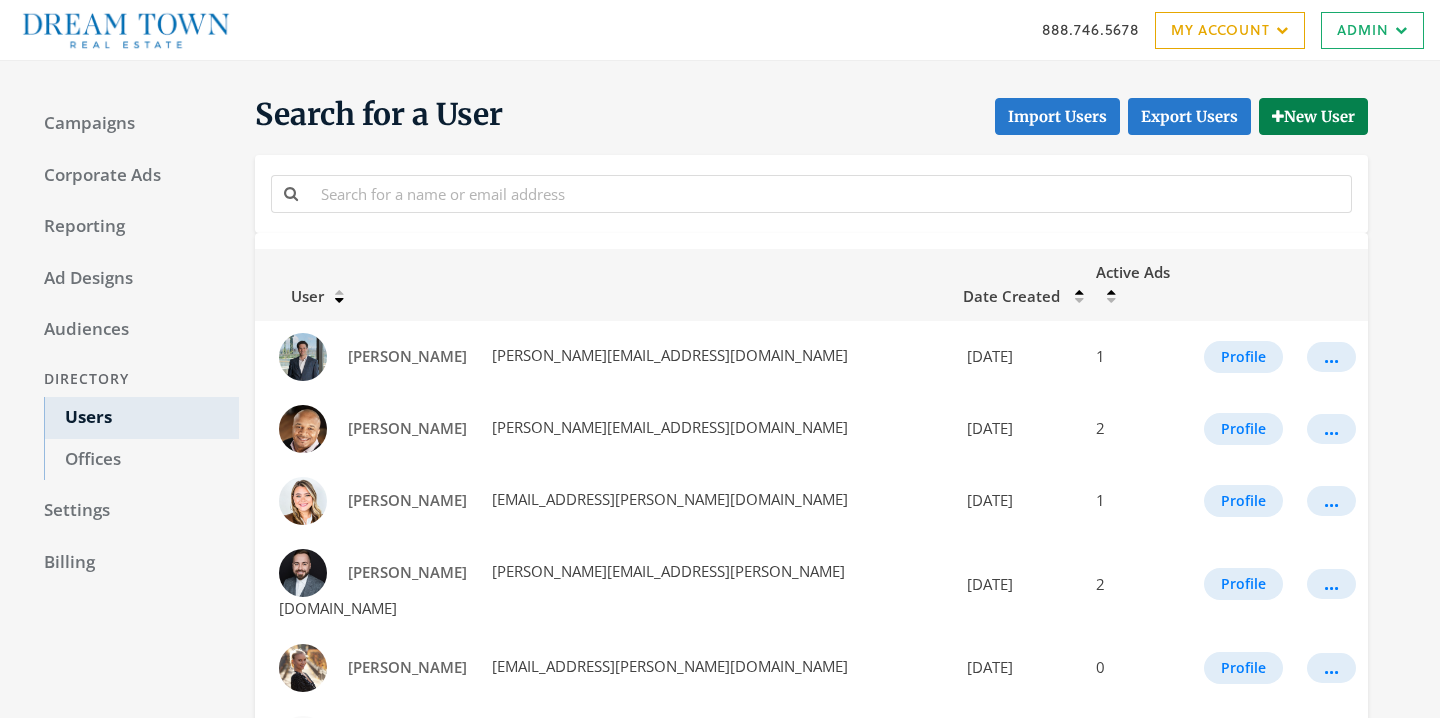 scroll, scrollTop: 0, scrollLeft: 0, axis: both 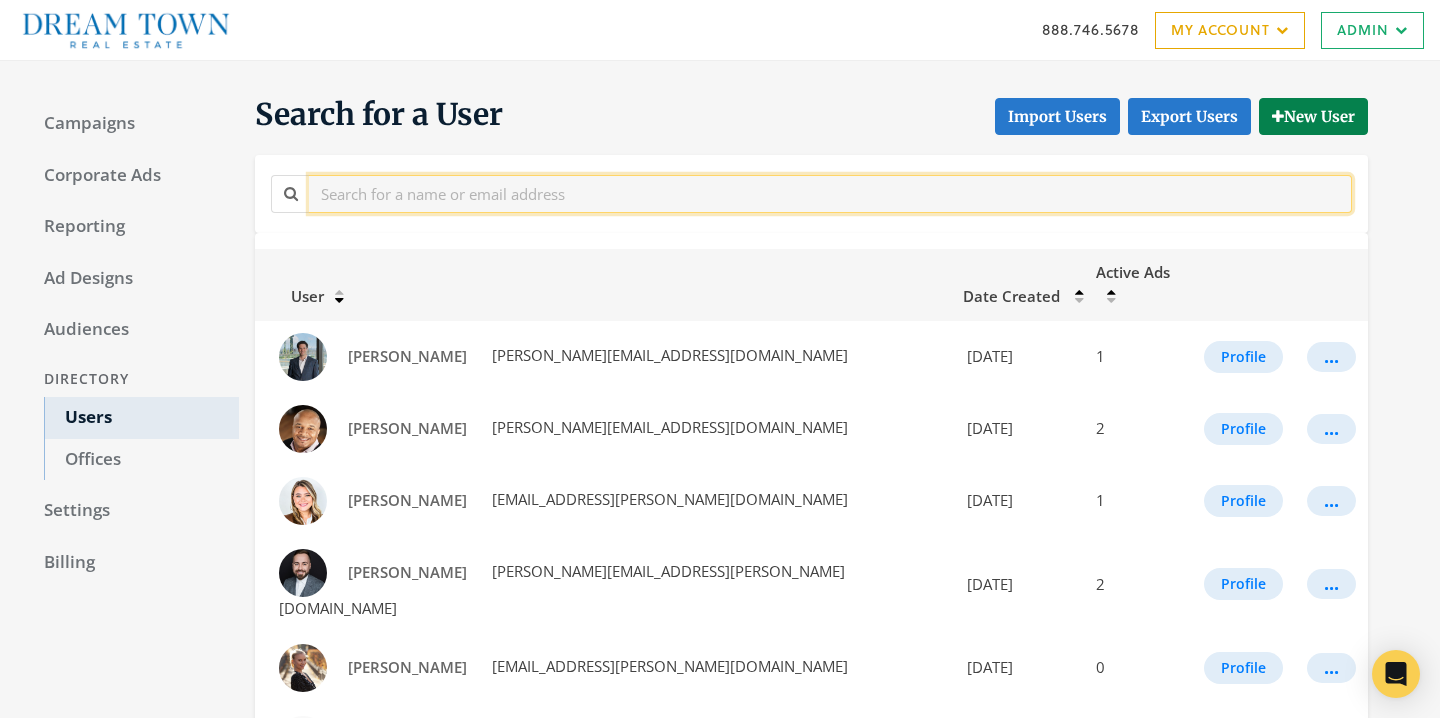 click at bounding box center [830, 193] 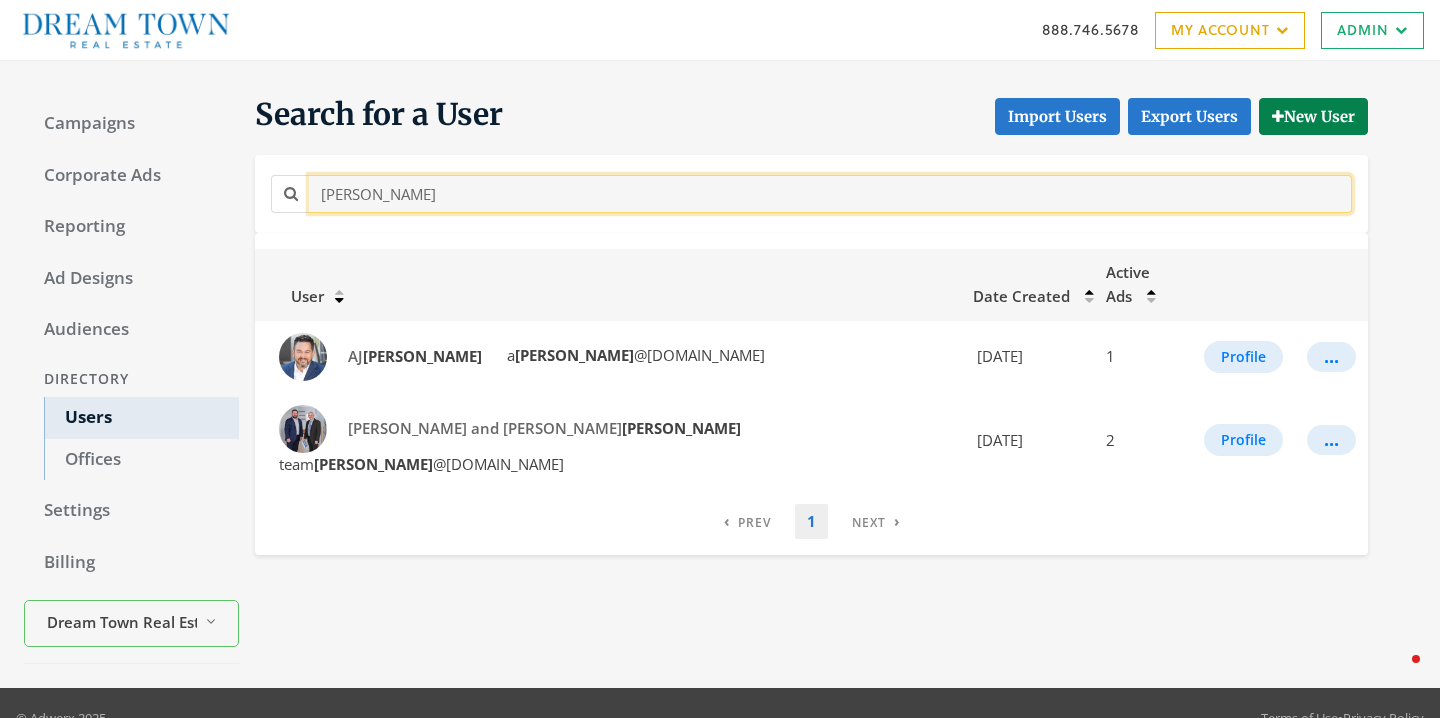 type on "[PERSON_NAME]" 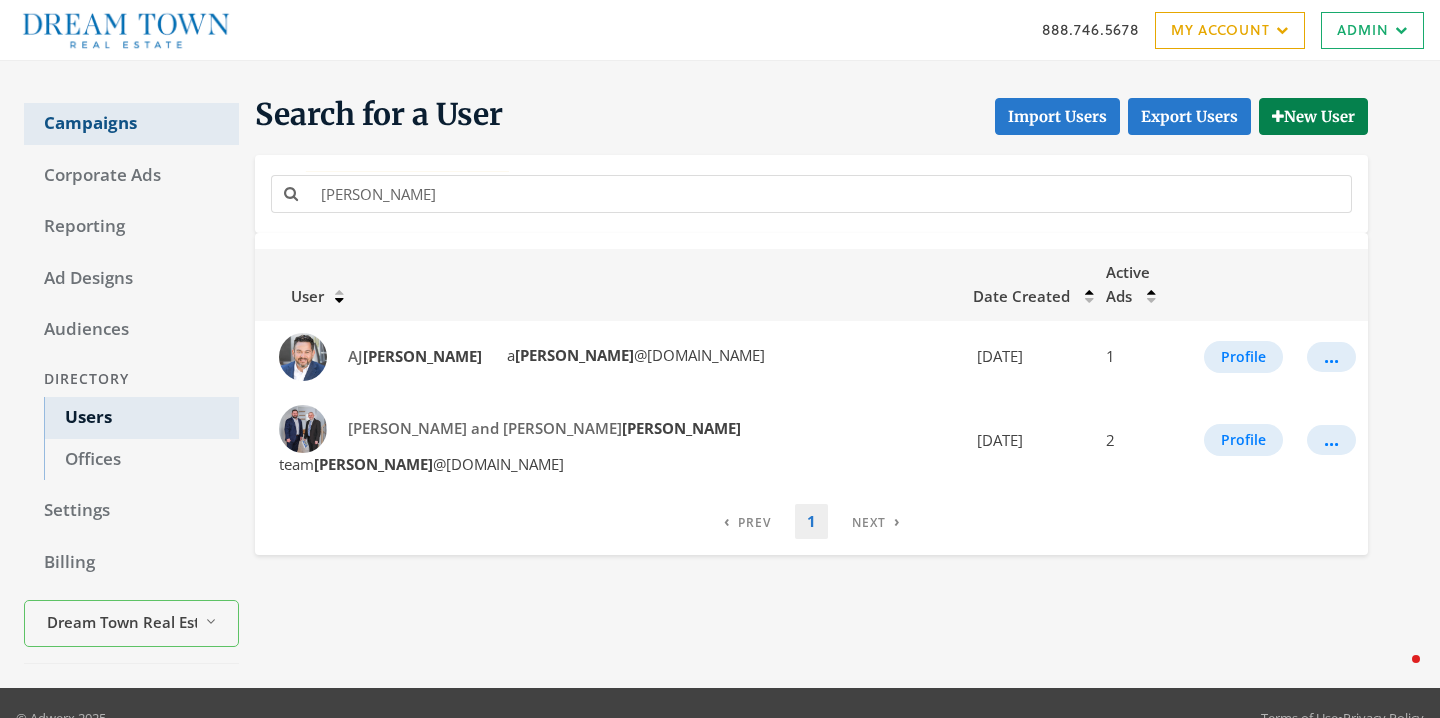 click on "Campaigns" at bounding box center (131, 124) 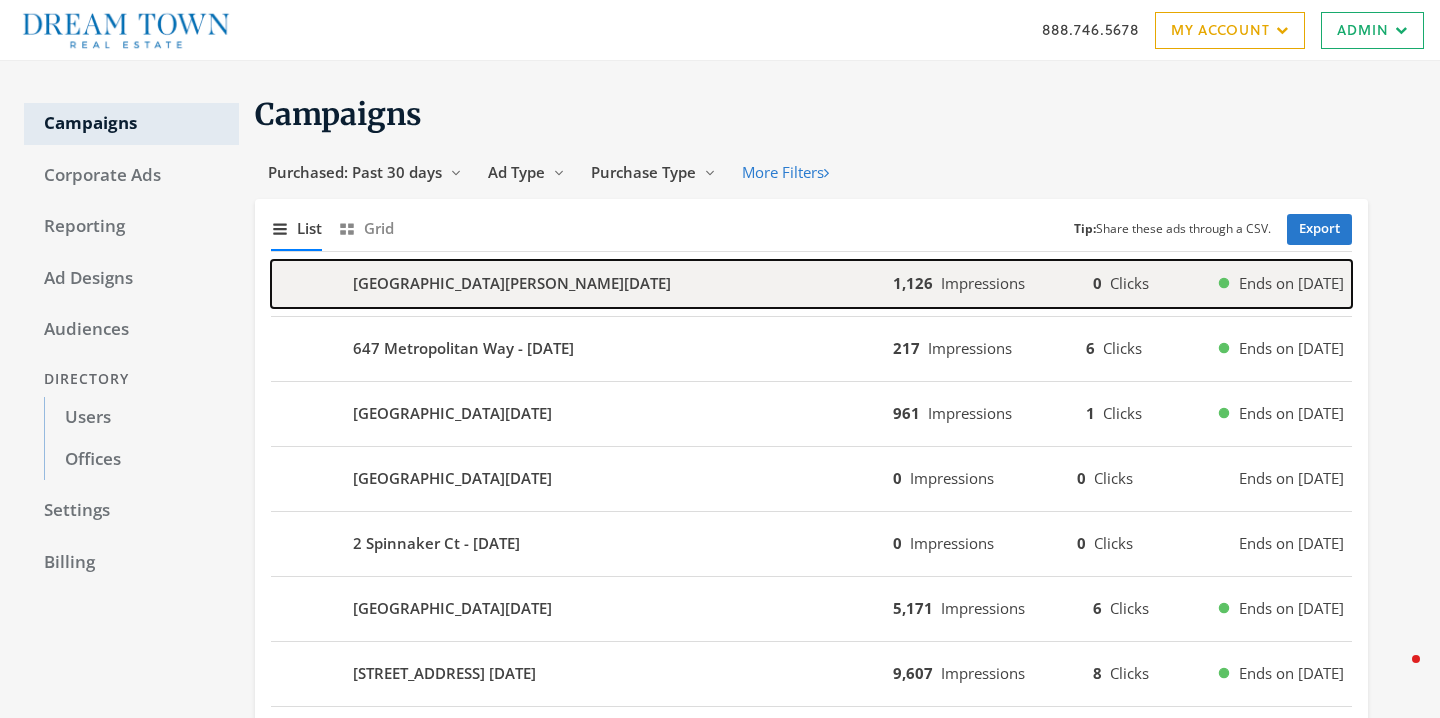 click on "2929 W Gregory St - 2025-07-18" at bounding box center (582, 284) 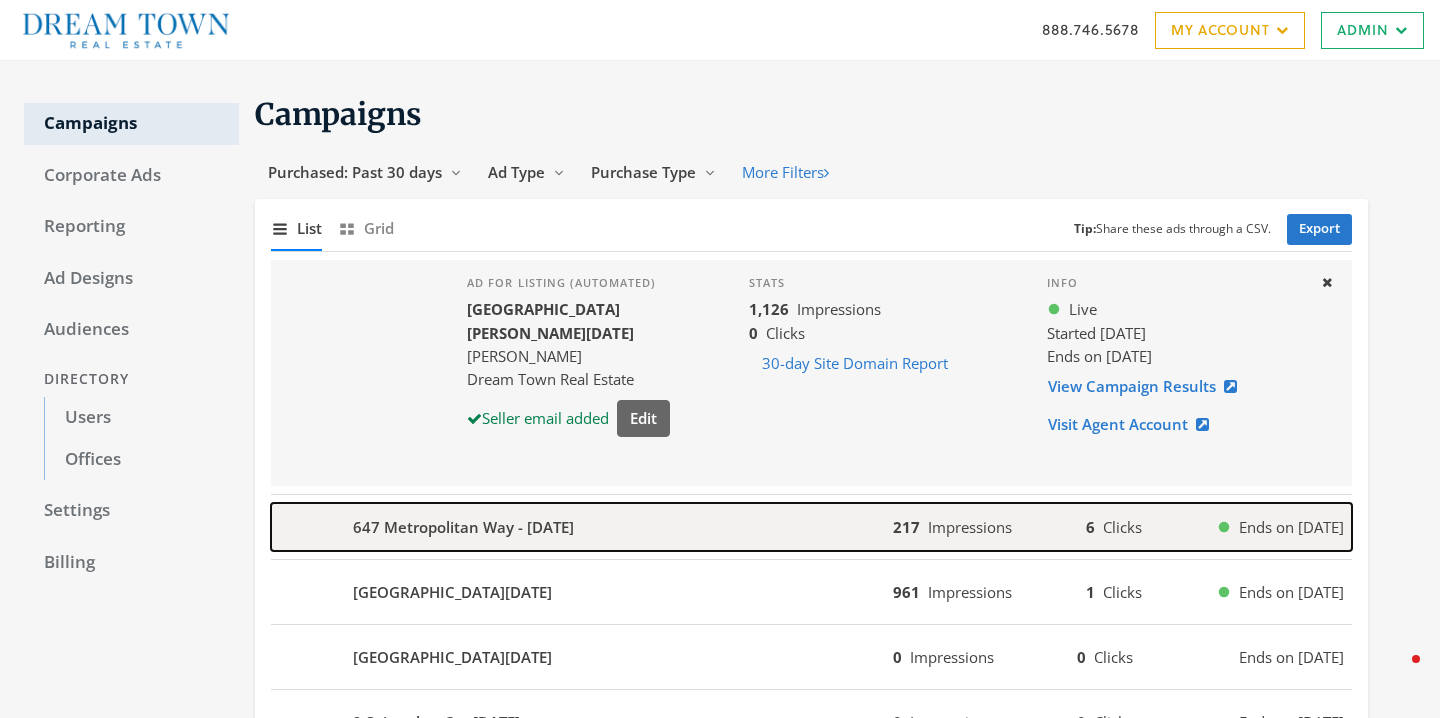 click on "647 Metropolitan Way - 2025-07-18" at bounding box center (463, 527) 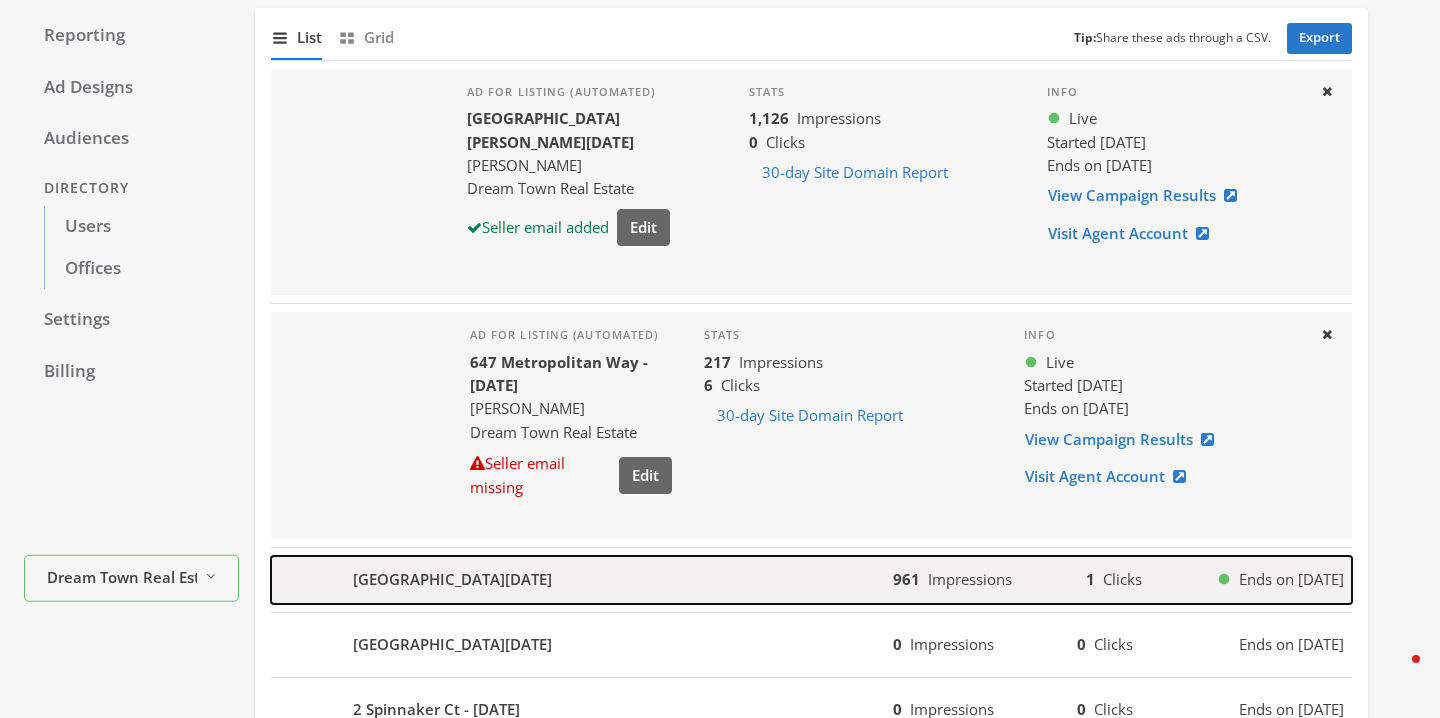 click on "4869 N KENMORE Ave - 2025-07-18" at bounding box center (452, 579) 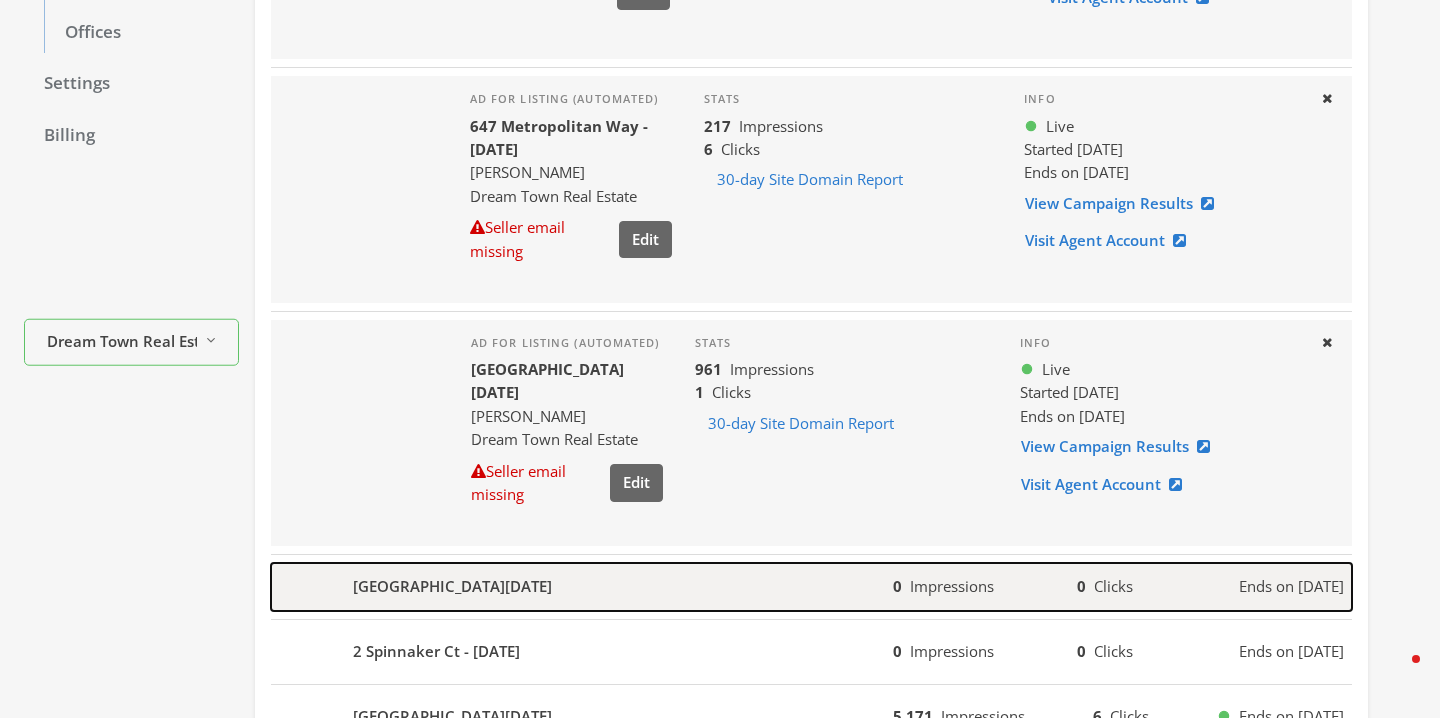 click on "5224 N New England Ave - 2025-07-16" at bounding box center (582, 587) 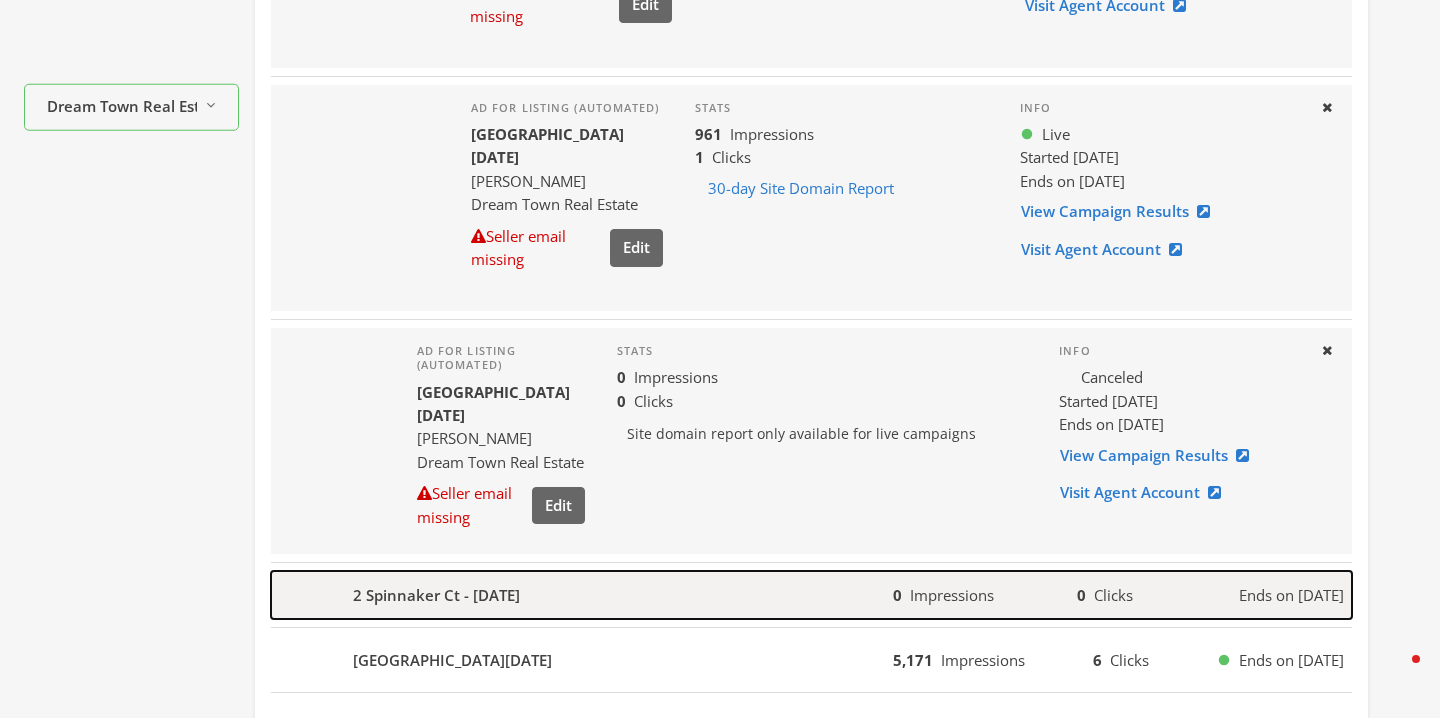 click on "2 Spinnaker Ct - 2025-07-16" at bounding box center [582, 595] 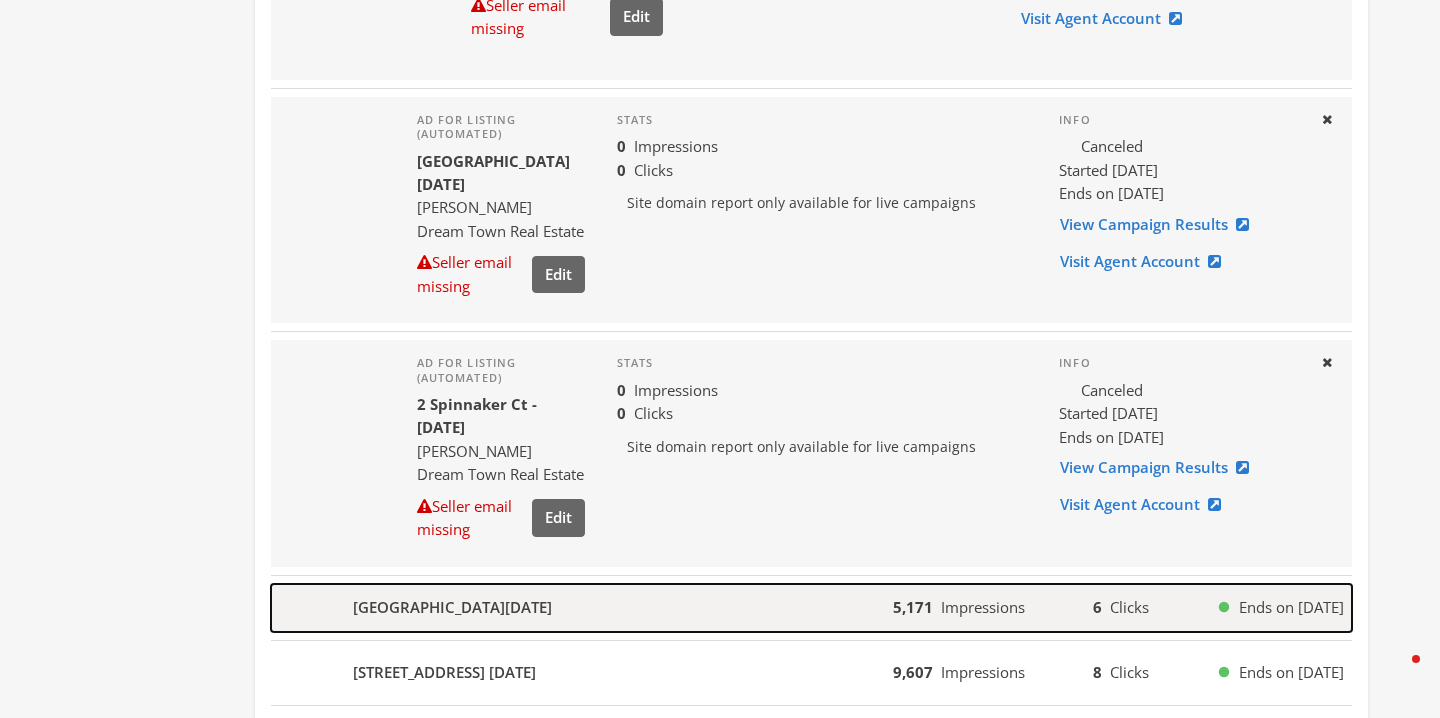 click on "1011 N Winchester Ave - 2025-07-15" at bounding box center [452, 607] 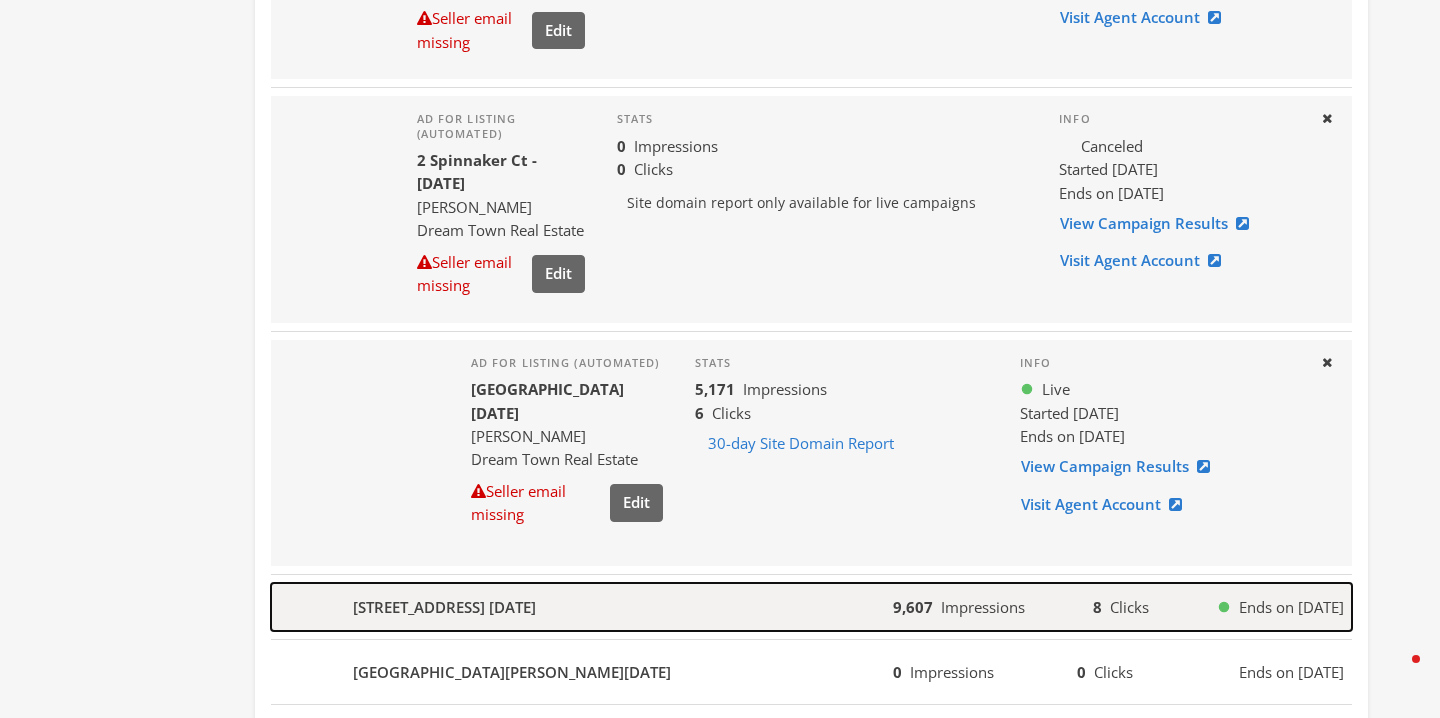 click on "30 E Huron St 2602 2025-07-11" at bounding box center [582, 607] 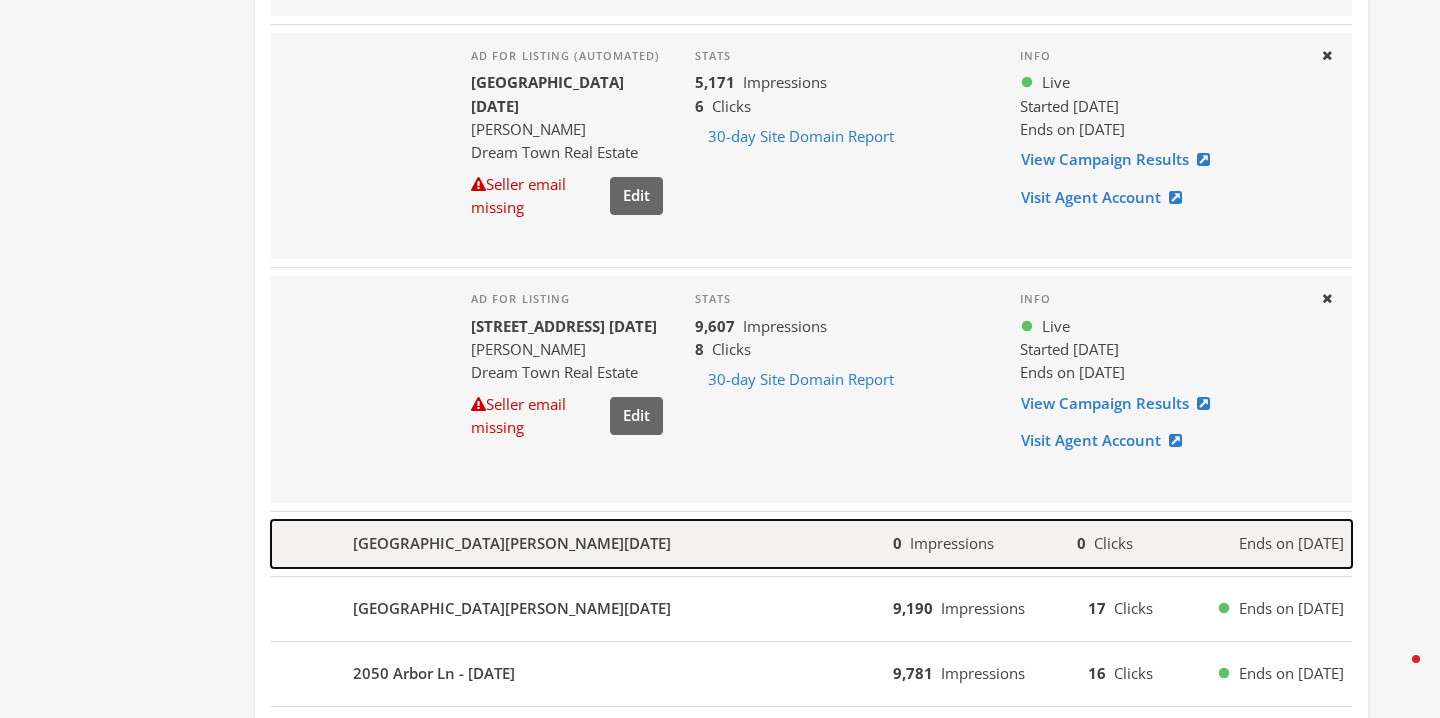 click on "2333 N Spaulding Ave - 2025-07-11" at bounding box center [582, 544] 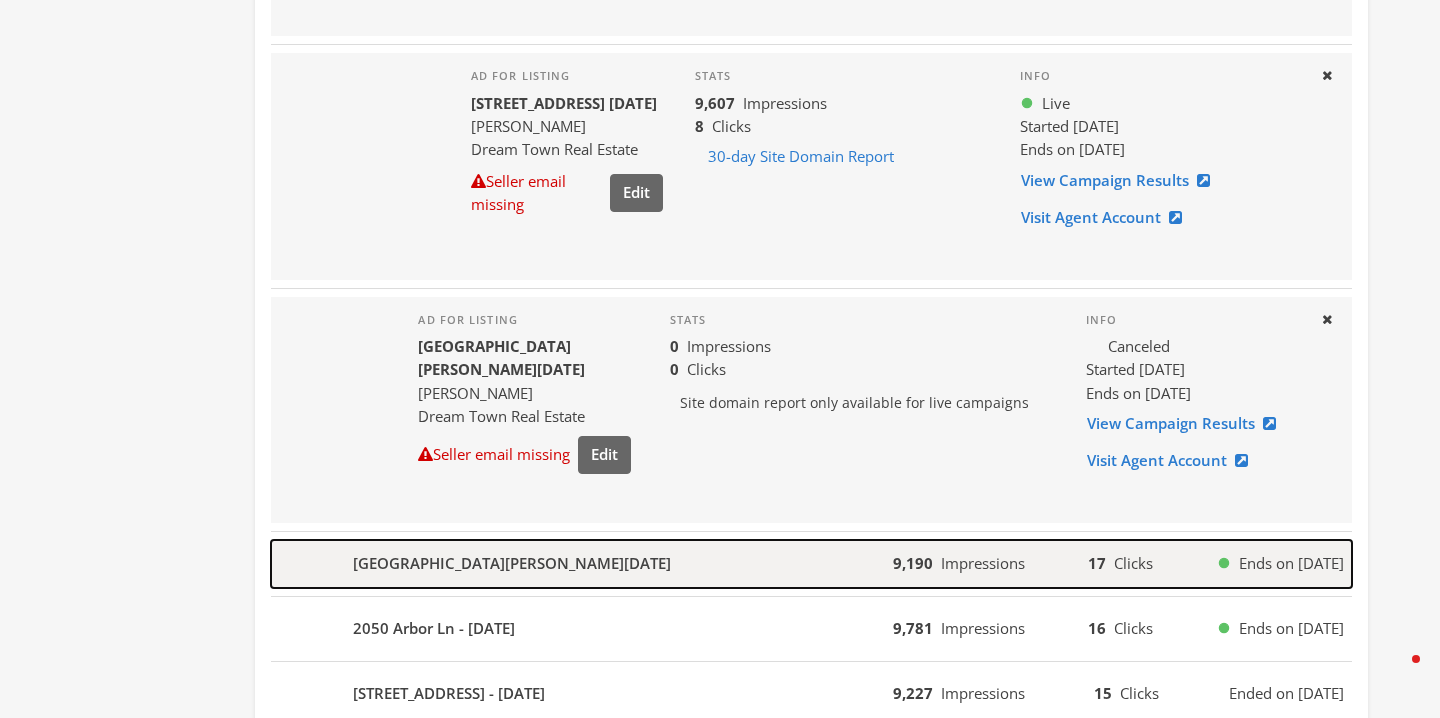 click on "2630 S Spaulding Ave - 2025-07-11" at bounding box center [512, 563] 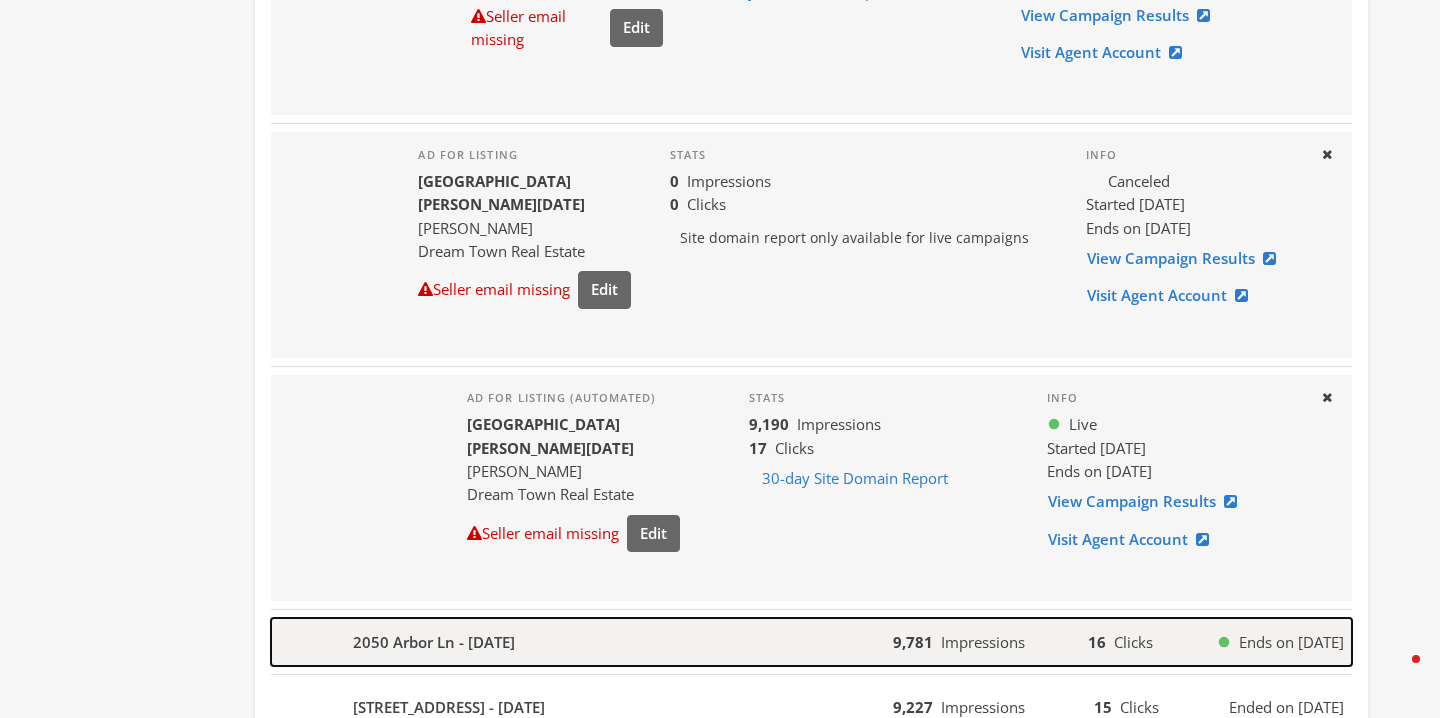 click on "2050 Arbor Ln - 2025-07-11" at bounding box center [434, 642] 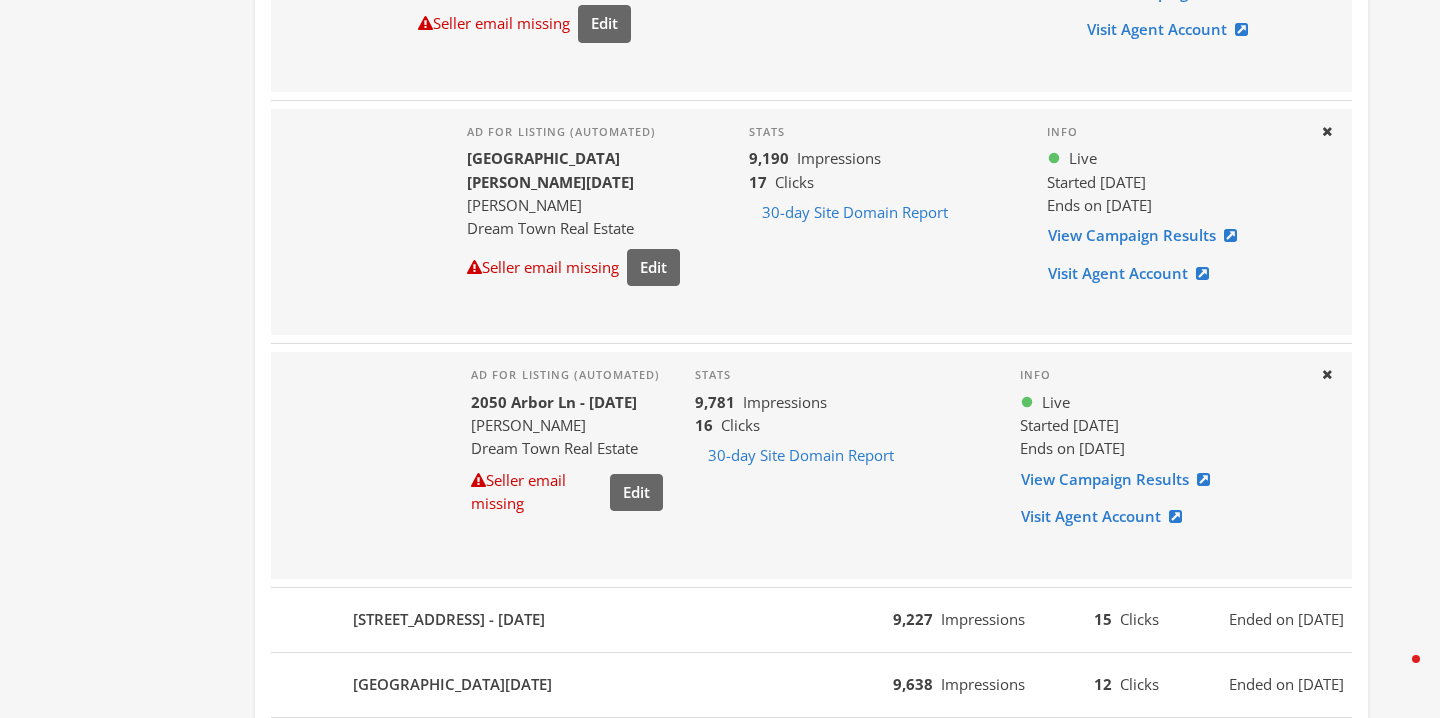 scroll, scrollTop: 2105, scrollLeft: 0, axis: vertical 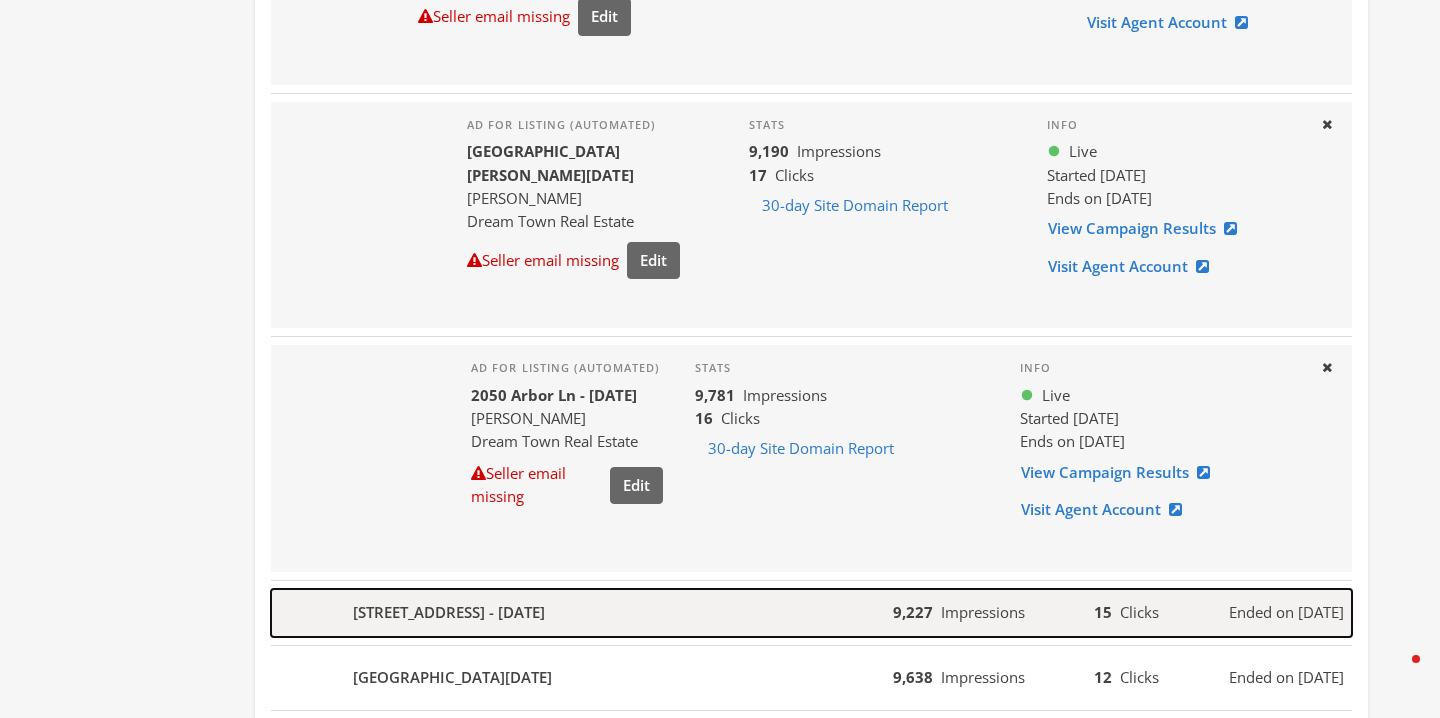 click on "30 E Huron St 2603 - 2025-07-10" at bounding box center [449, 612] 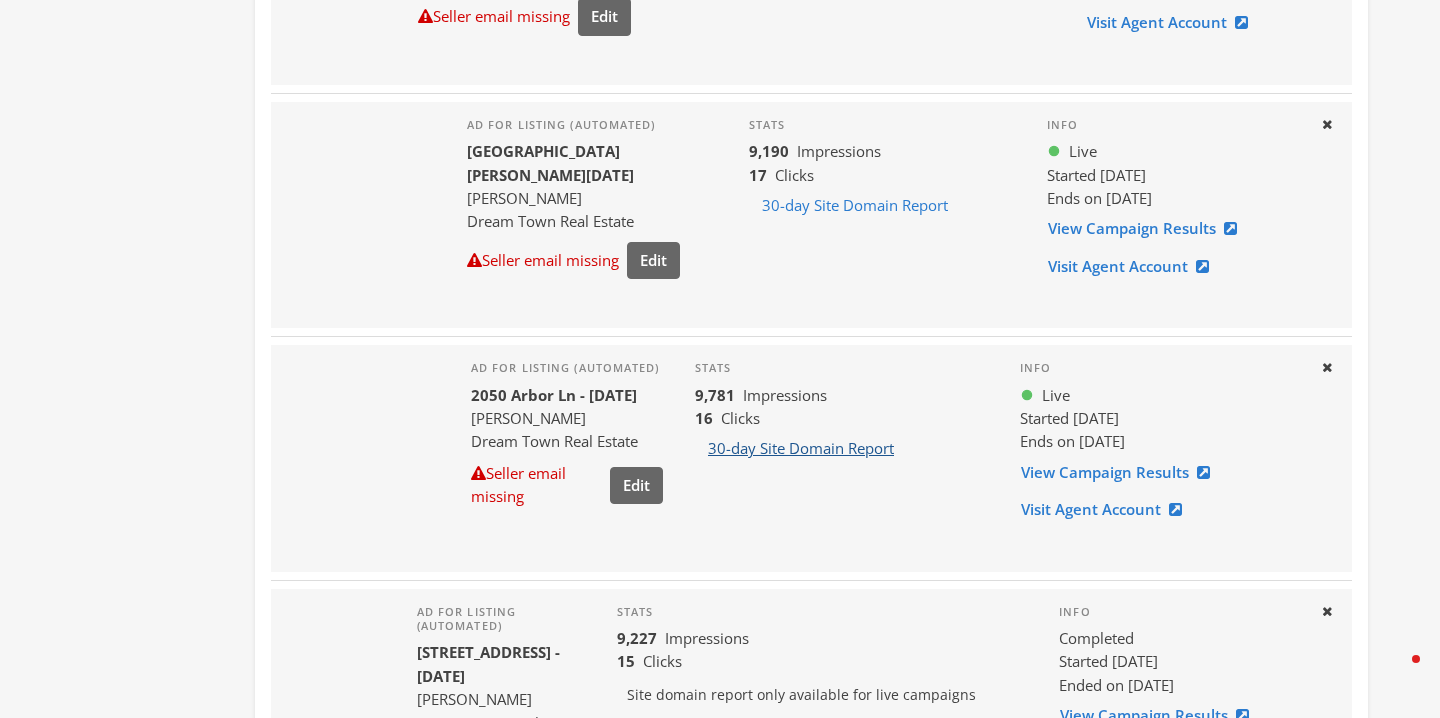 scroll, scrollTop: 2497, scrollLeft: 0, axis: vertical 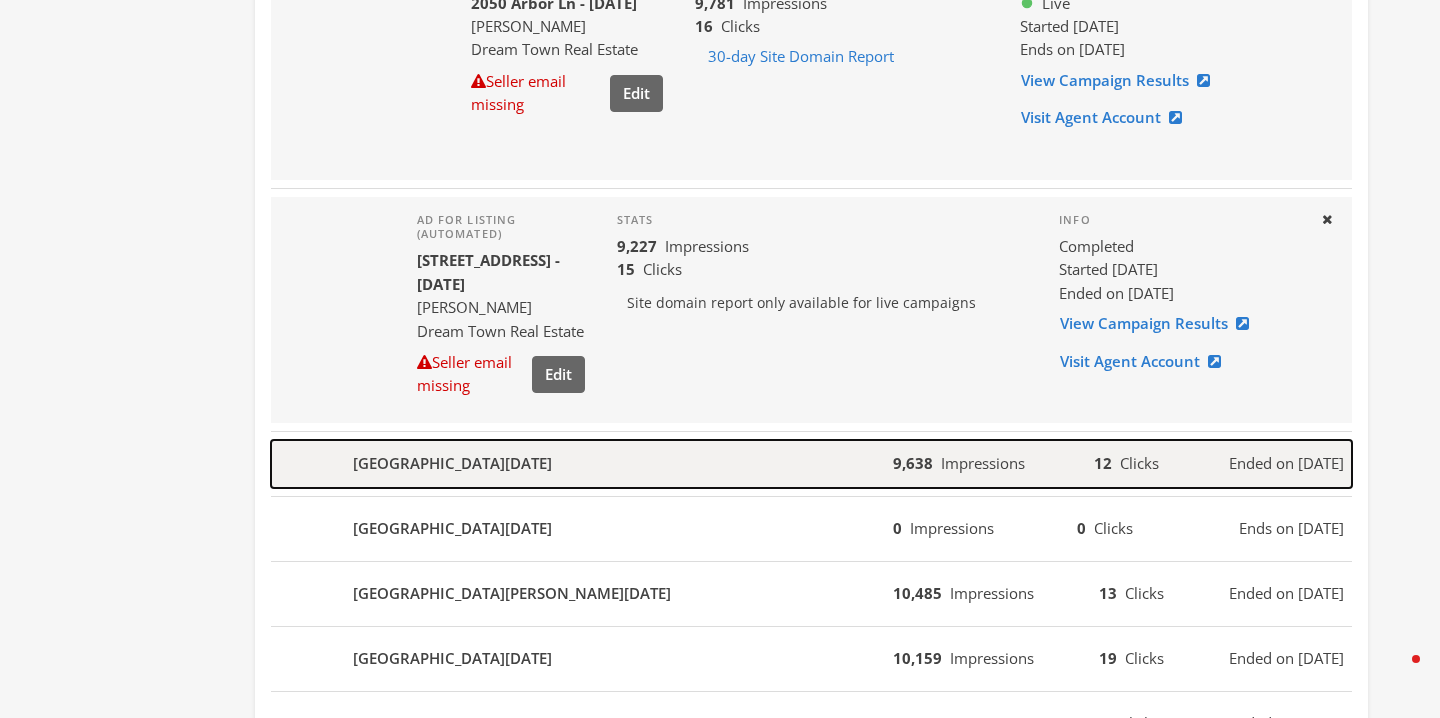 click on "4116 N Terramere Ave - 2025-07-10" at bounding box center (582, 464) 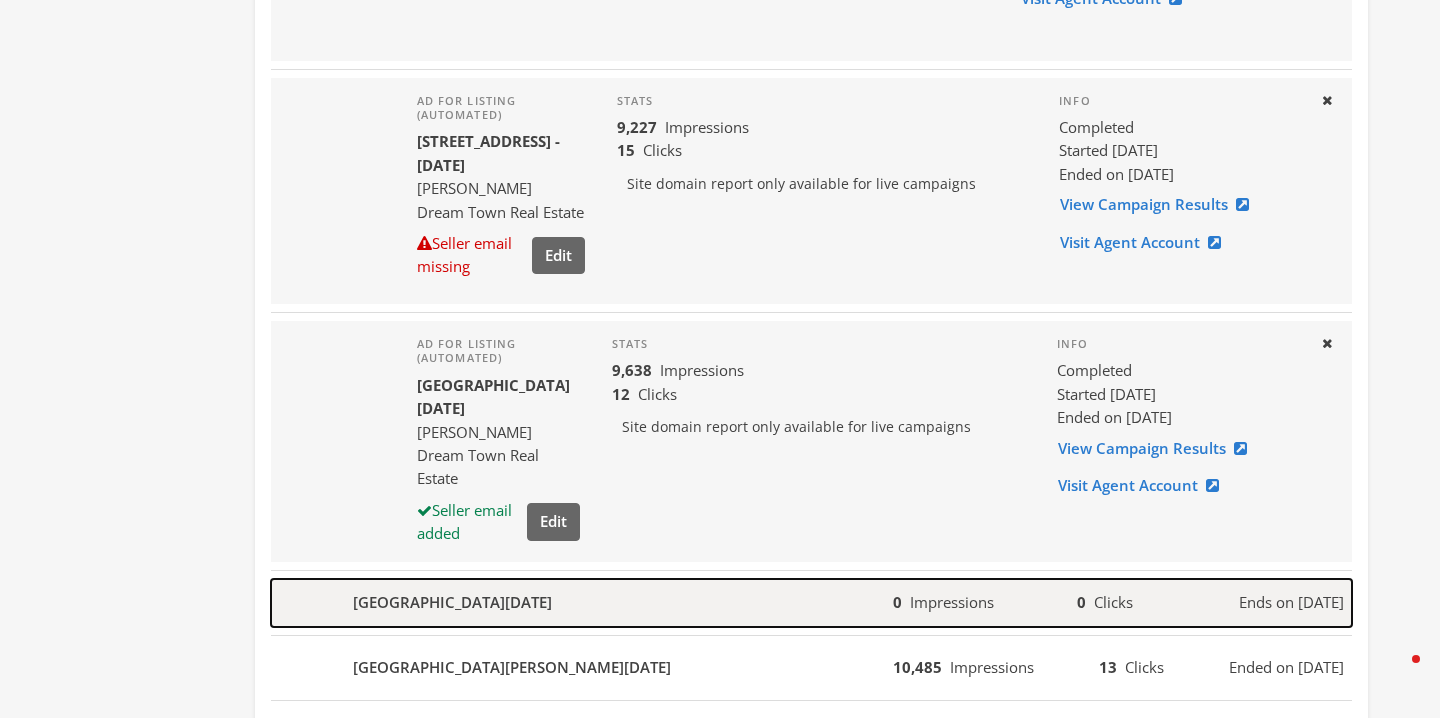 click on "4115 N Lincoln Ave - 2025-07-09" at bounding box center [582, 603] 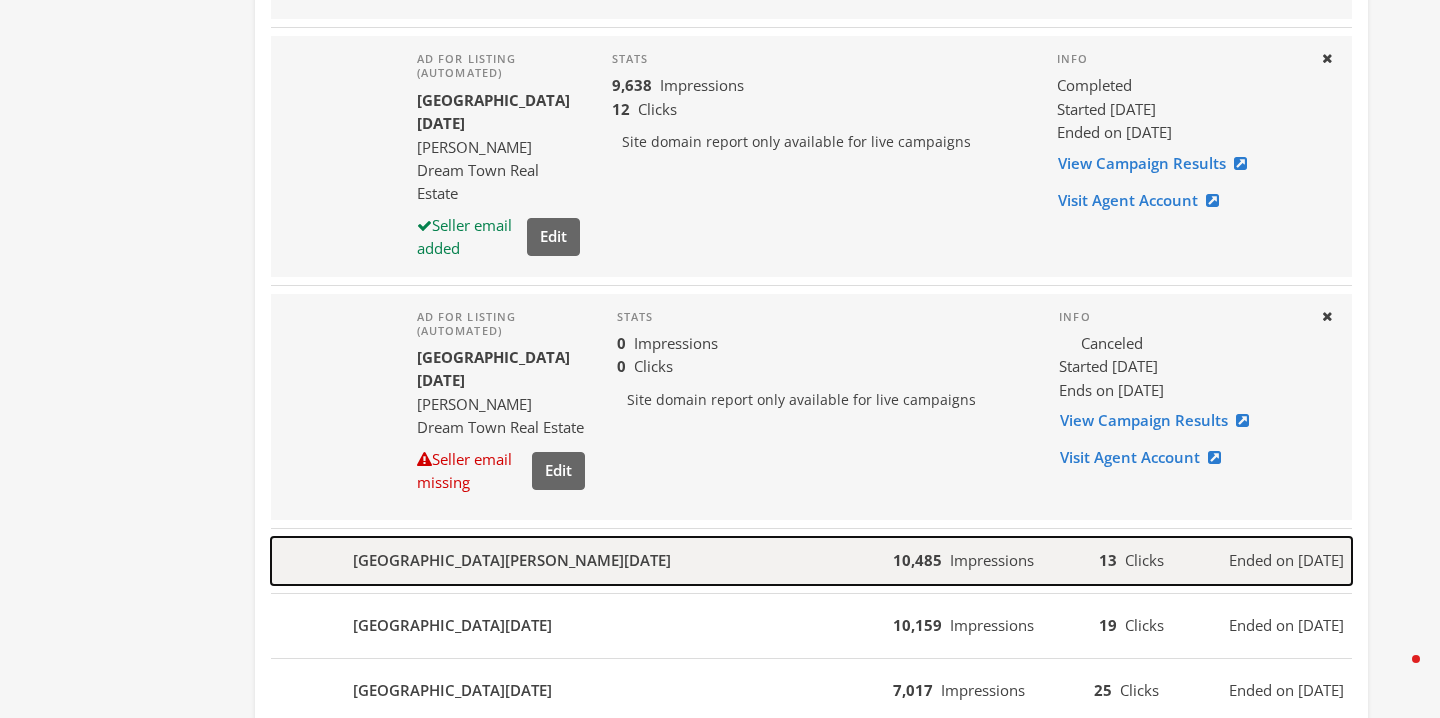 click on "2333 N Spaulding Ave - 2025-07-09" at bounding box center (512, 560) 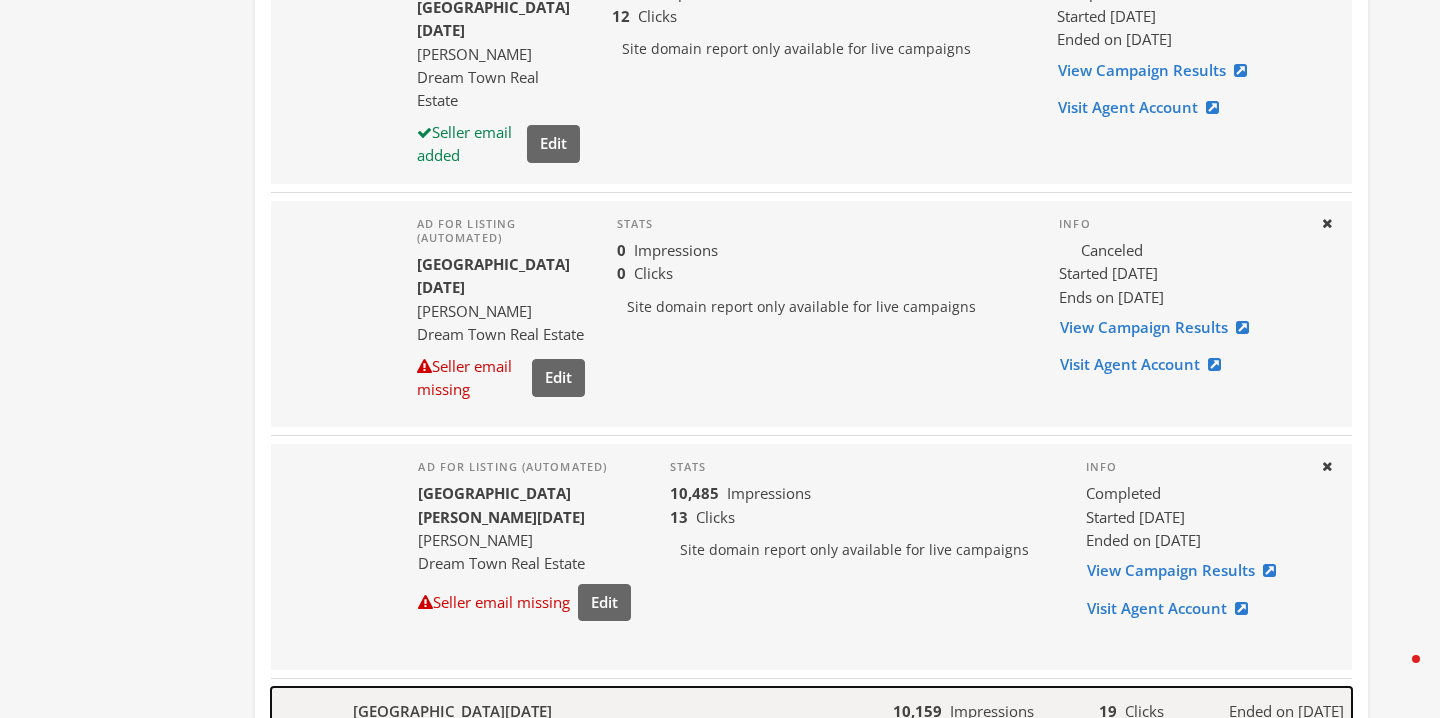 click on "1719 N Western Ave - 2025-07-09" at bounding box center (452, 711) 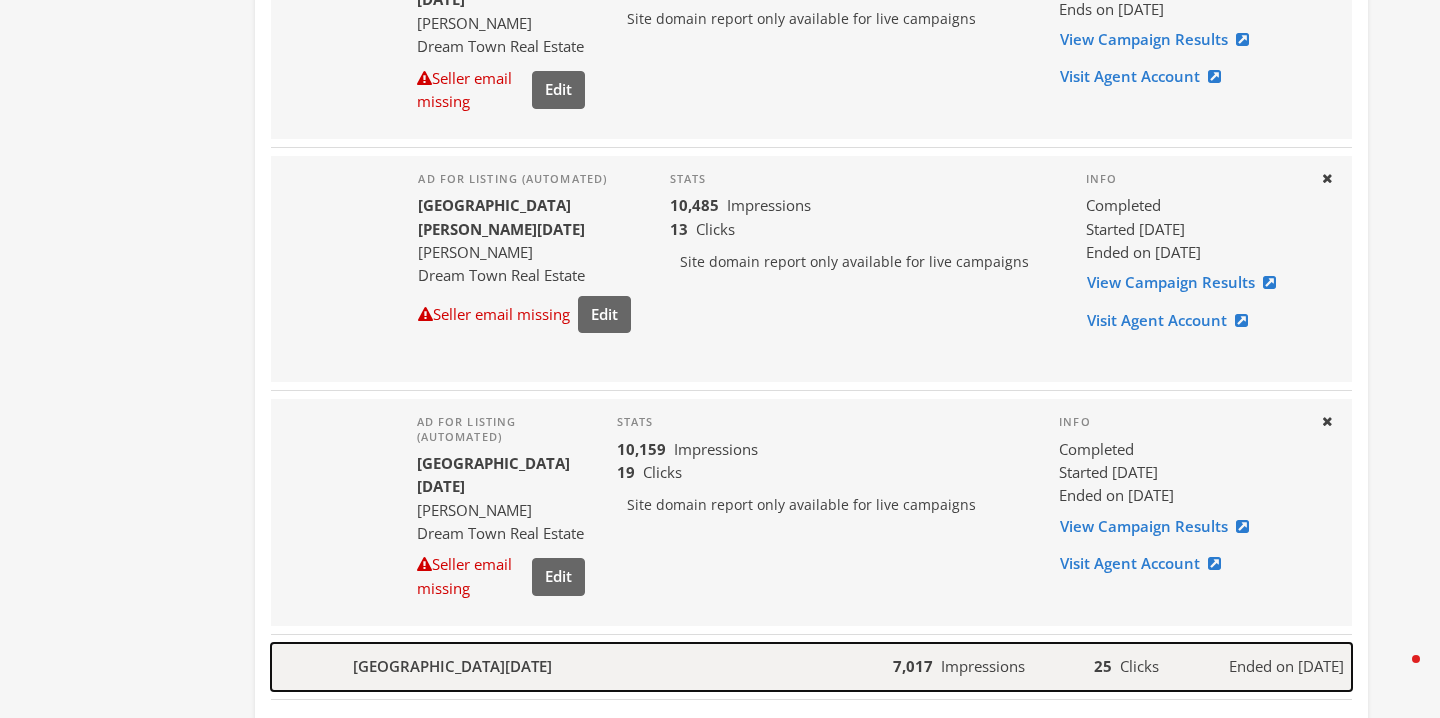 click on "5836 N Oconto Ave - 2025-07-08" at bounding box center [582, 667] 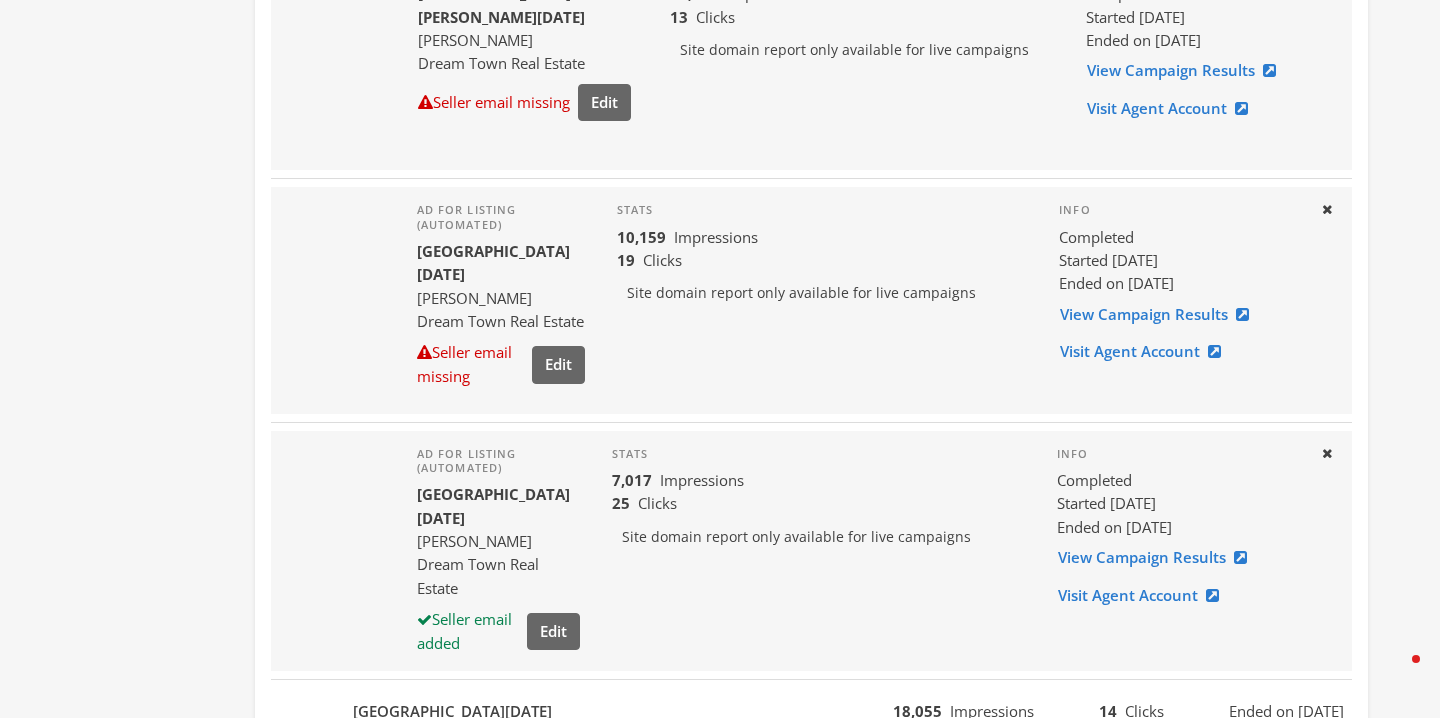 scroll, scrollTop: 3511, scrollLeft: 0, axis: vertical 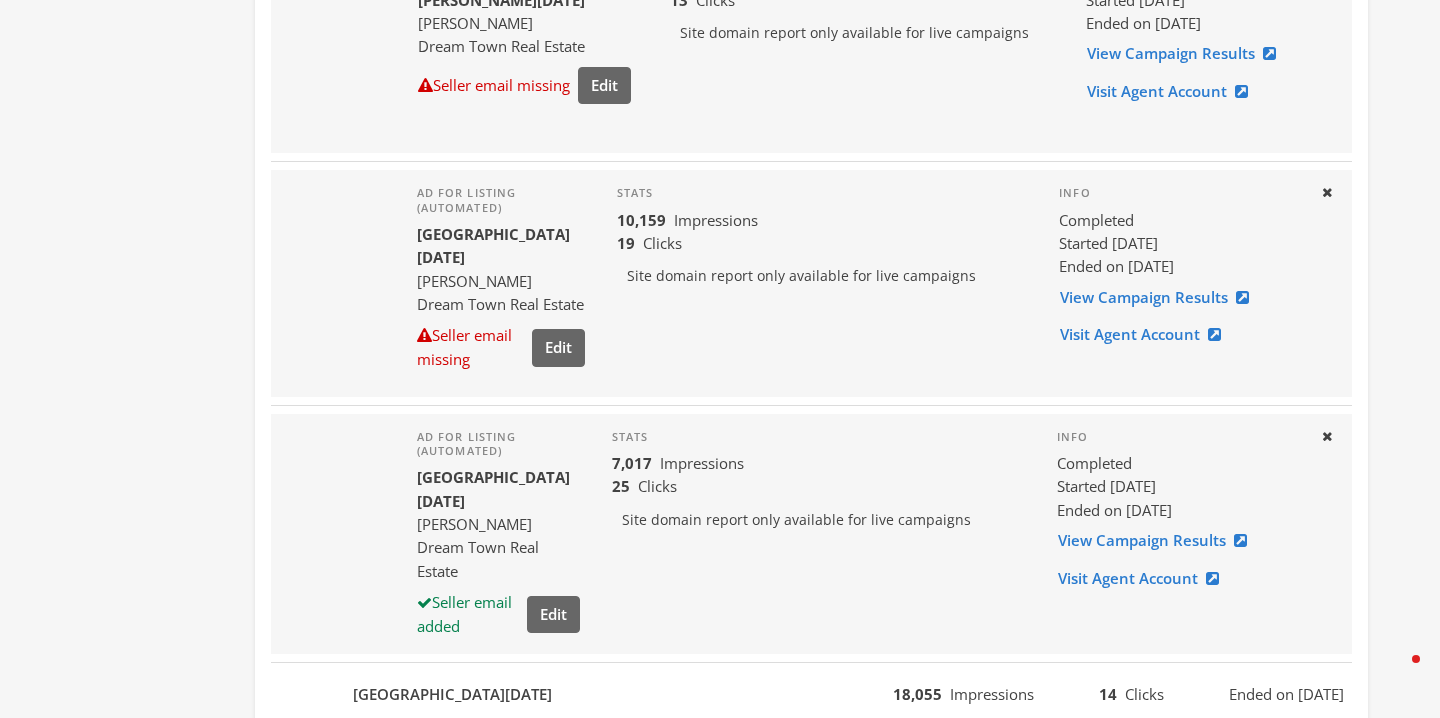 click on "101 OLD OAK Dr - 2025-06-30 11,193 Impressions 9 Clicks Ended on 7/7/25" at bounding box center [811, 760] 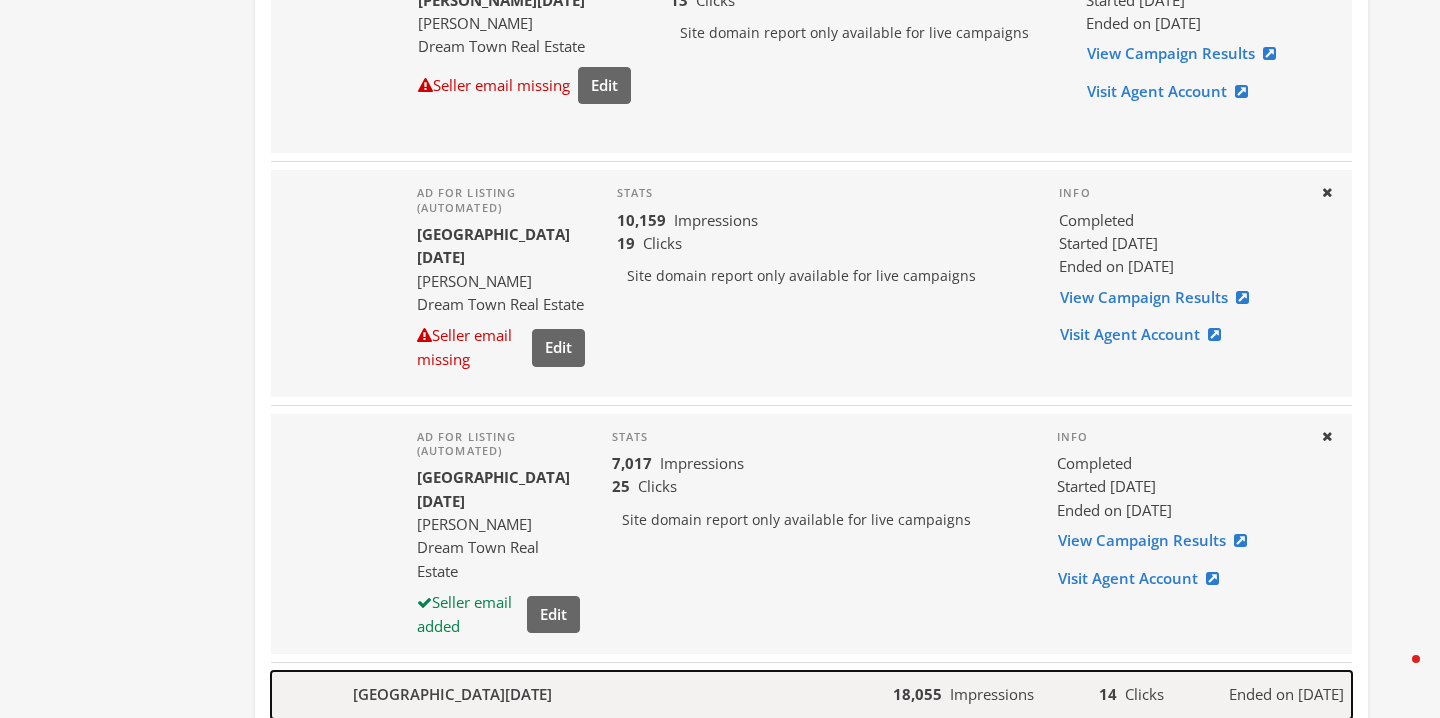 click on "2150 W NORTH Ave Unit 4 - 2025-07-07" at bounding box center [582, 695] 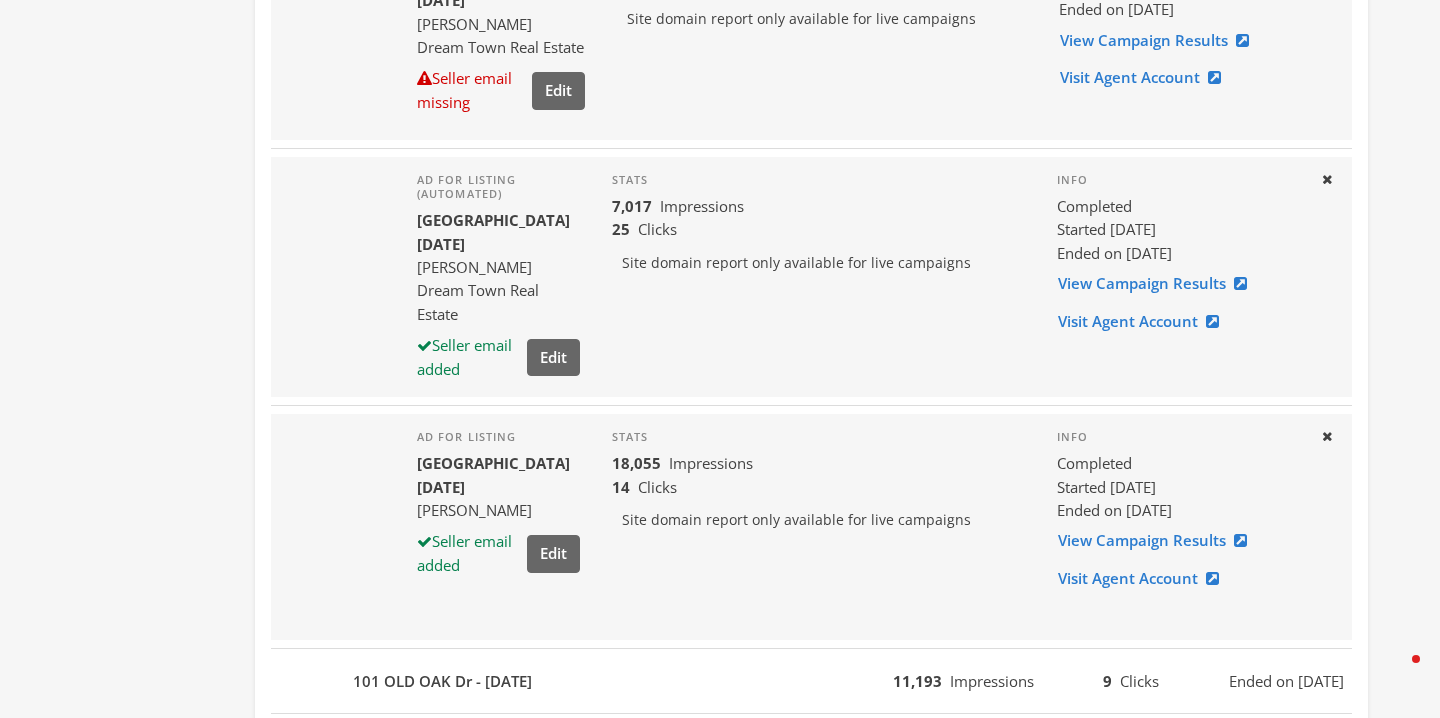 scroll, scrollTop: 3769, scrollLeft: 0, axis: vertical 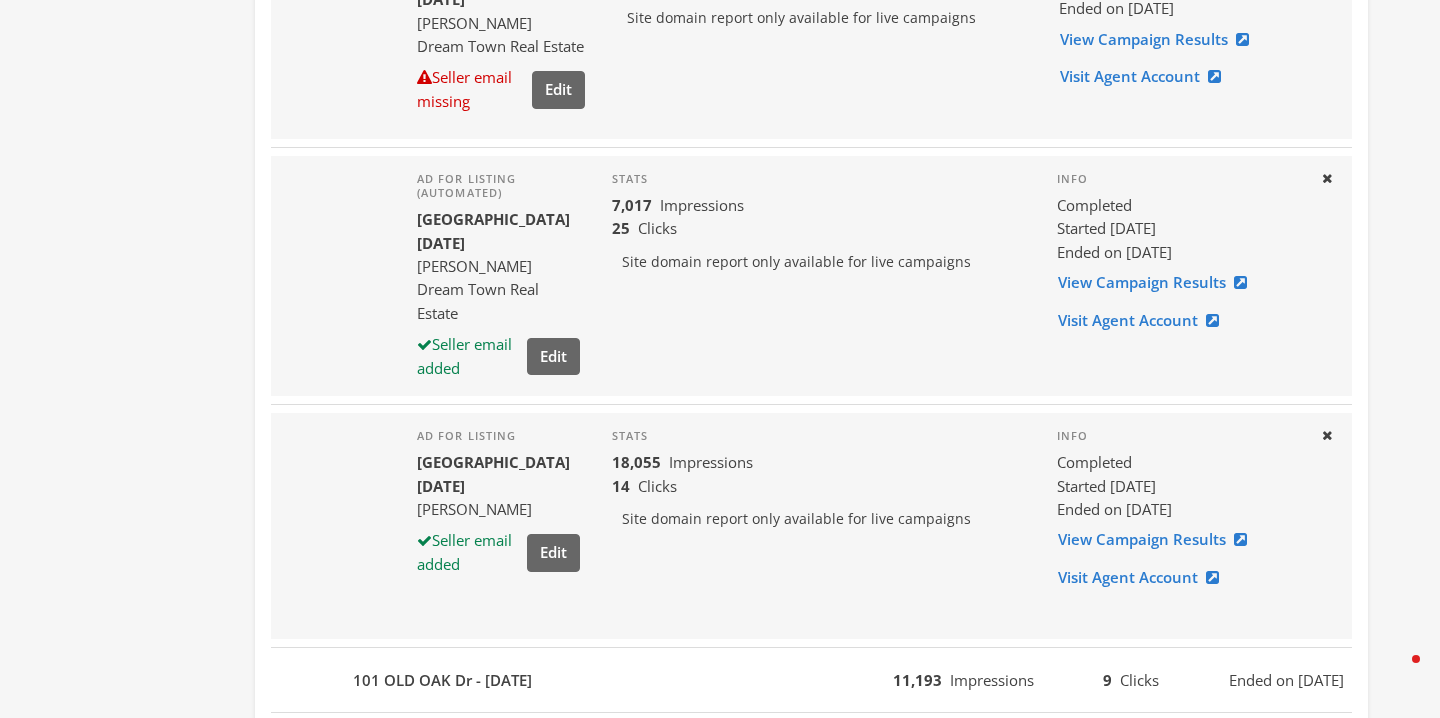 click on "Ad for listing 2150 W NORTH Ave Unit 4 - 2025-07-07 Gerardo Tapia-Quiroz  Seller email added Edit" at bounding box center [498, 526] 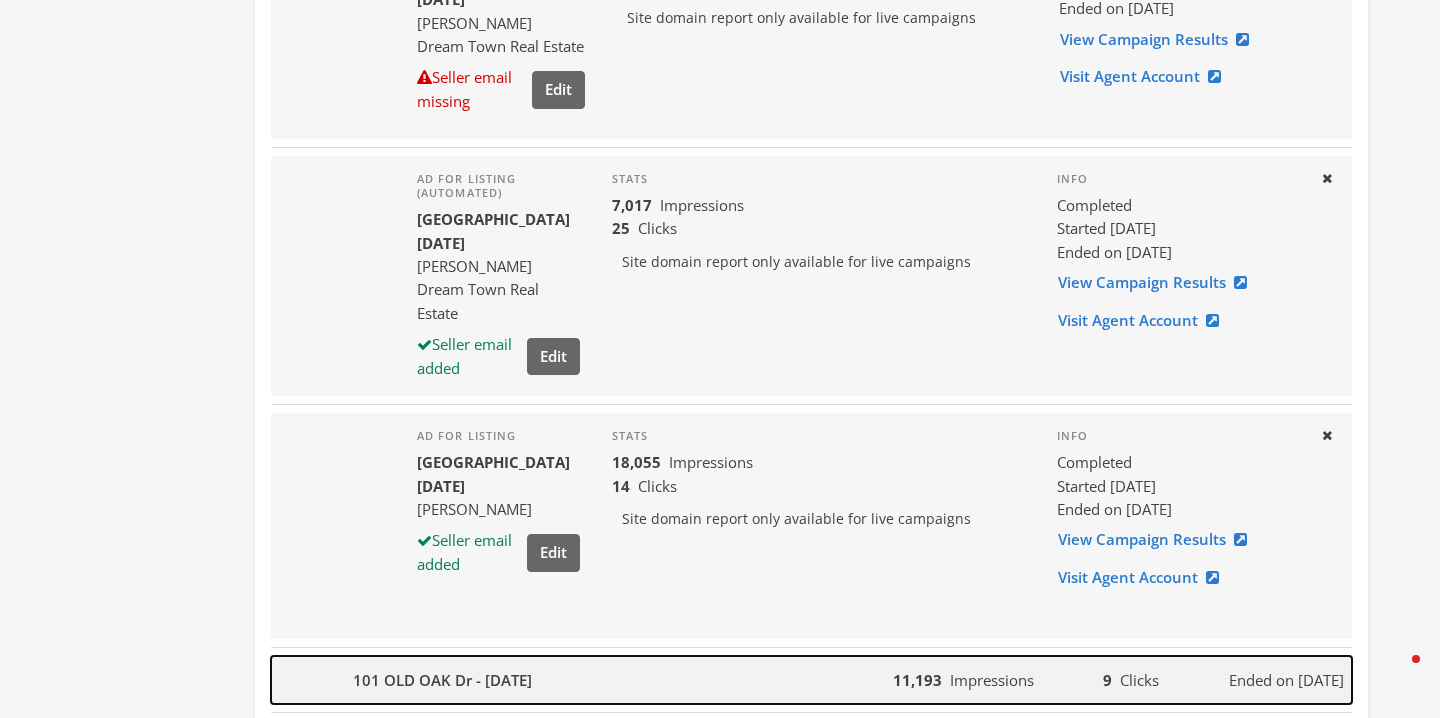 click on "101 OLD OAK Dr - 2025-06-30" at bounding box center (582, 680) 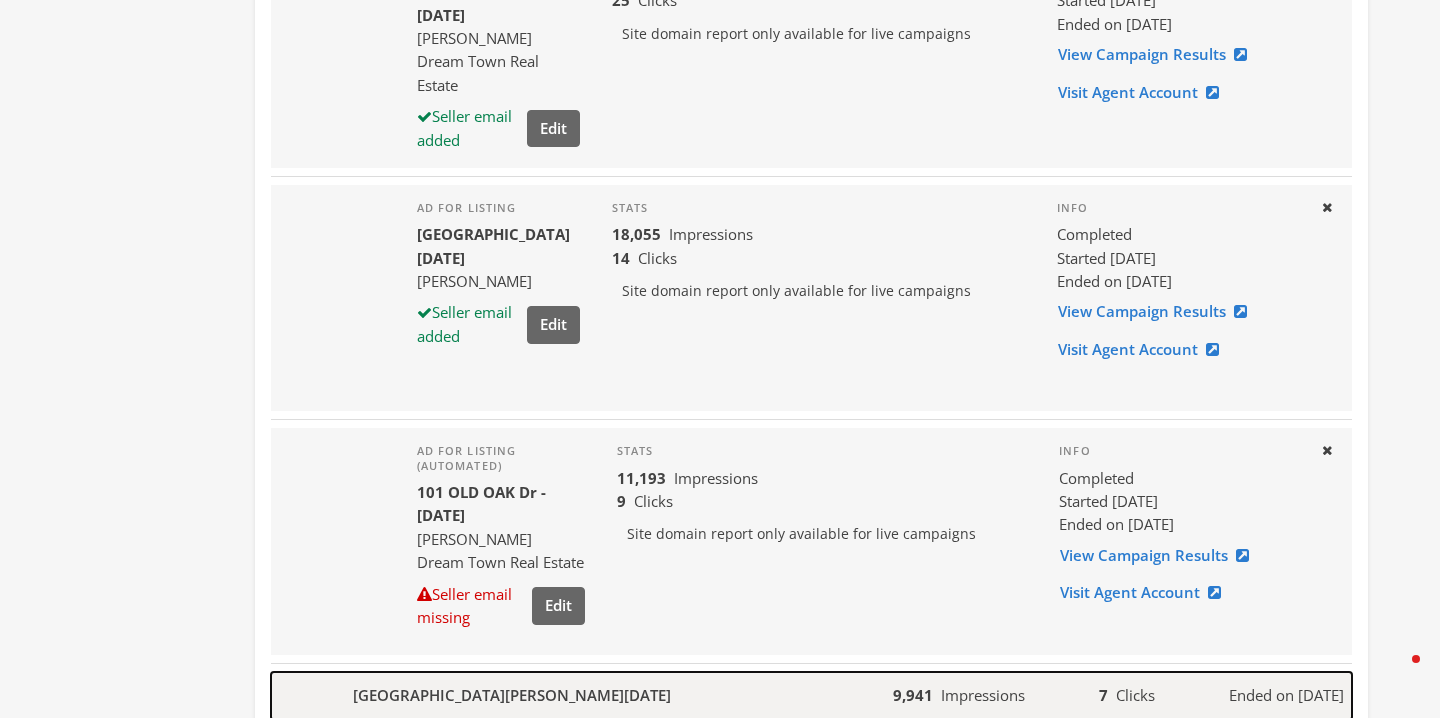 click on "2437 W Taylor St - 2025-06-26" at bounding box center [512, 695] 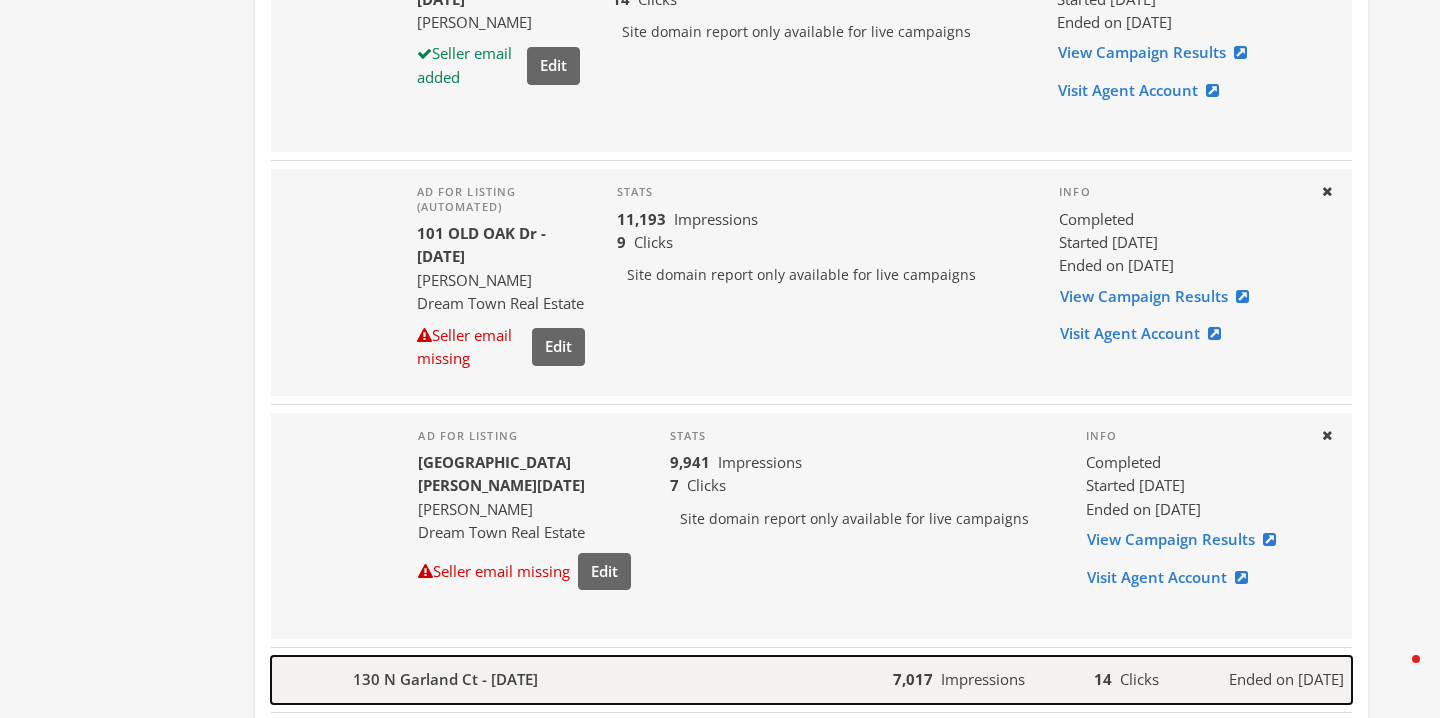 click on "130 N Garland Ct - 2025-06-25" at bounding box center [445, 679] 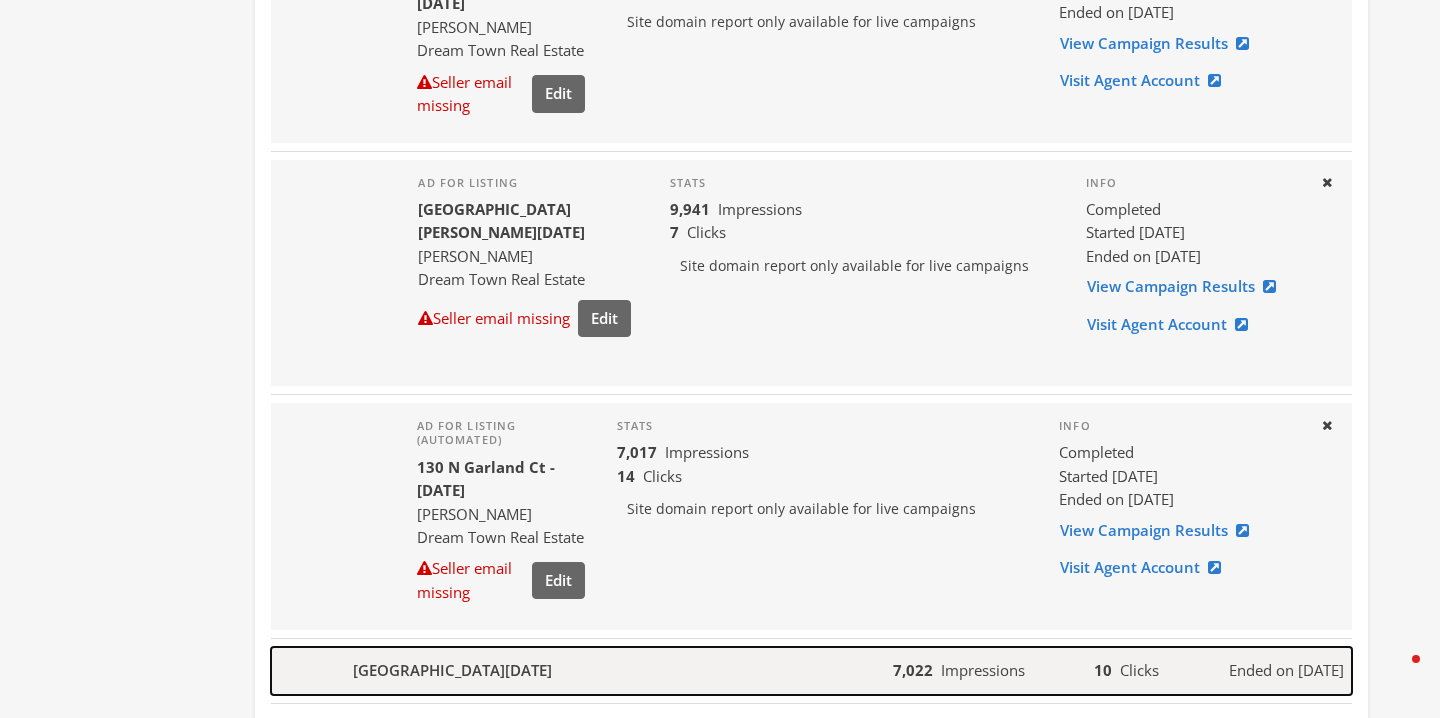click on "9344 N Lincoln Ave - 2025-06-22" at bounding box center (452, 670) 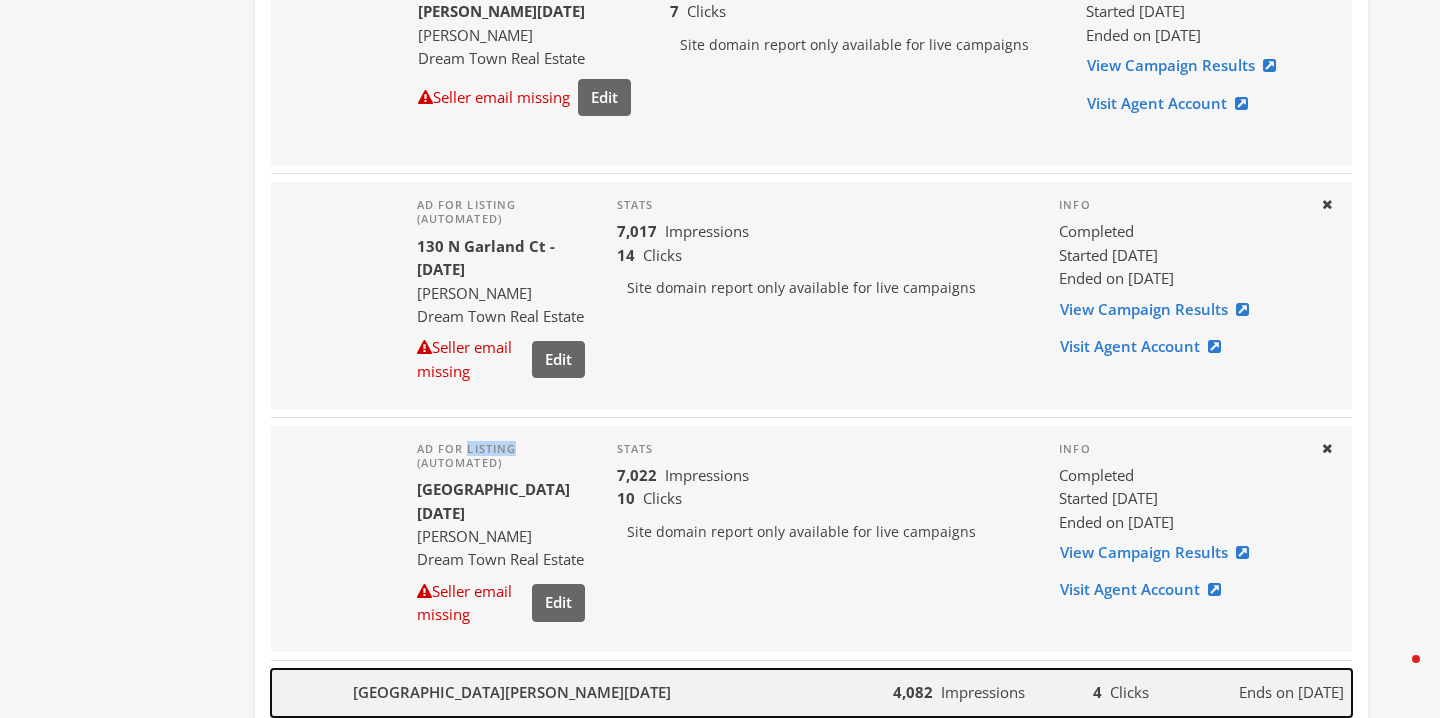 click on "2362 Dewes St - 2025-06-22" at bounding box center [512, 692] 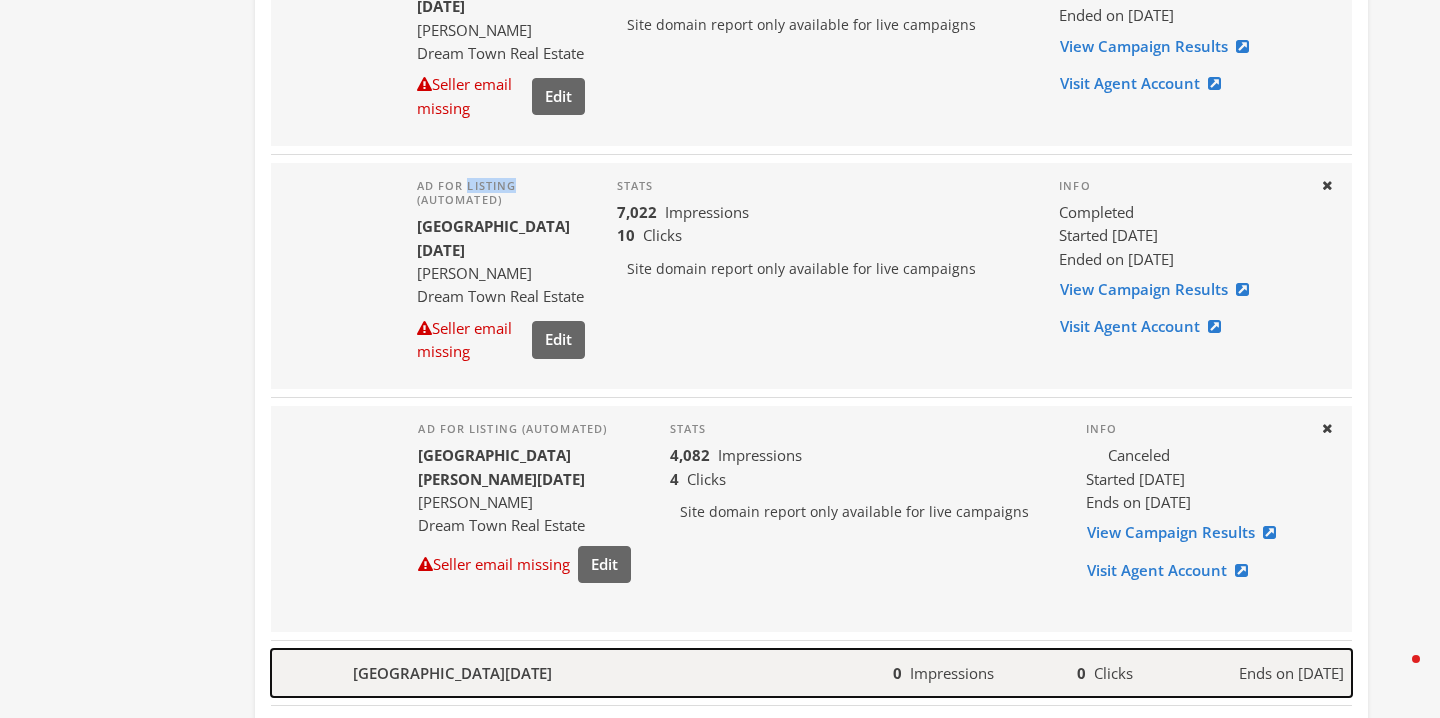 click on "6221 N Niagara Ave - 2025-06-21" at bounding box center [452, 673] 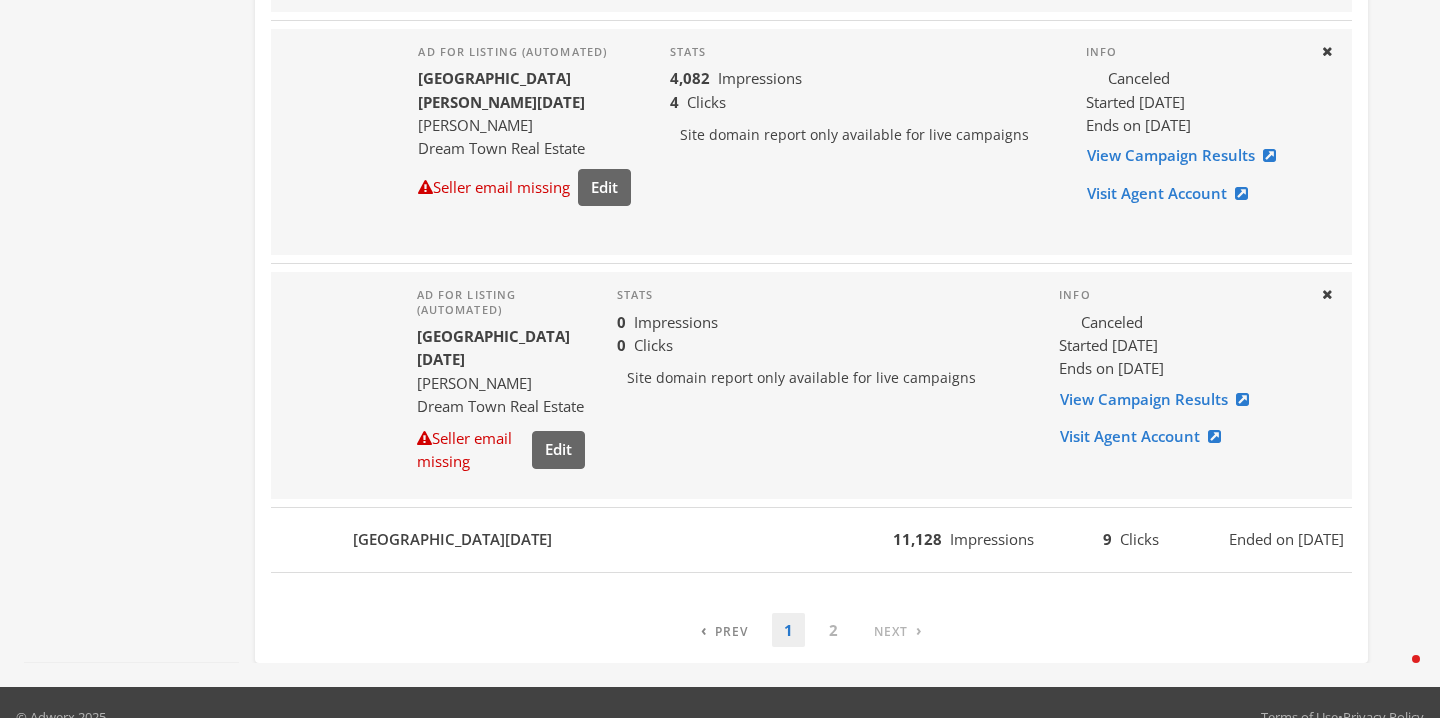 scroll, scrollTop: 5369, scrollLeft: 0, axis: vertical 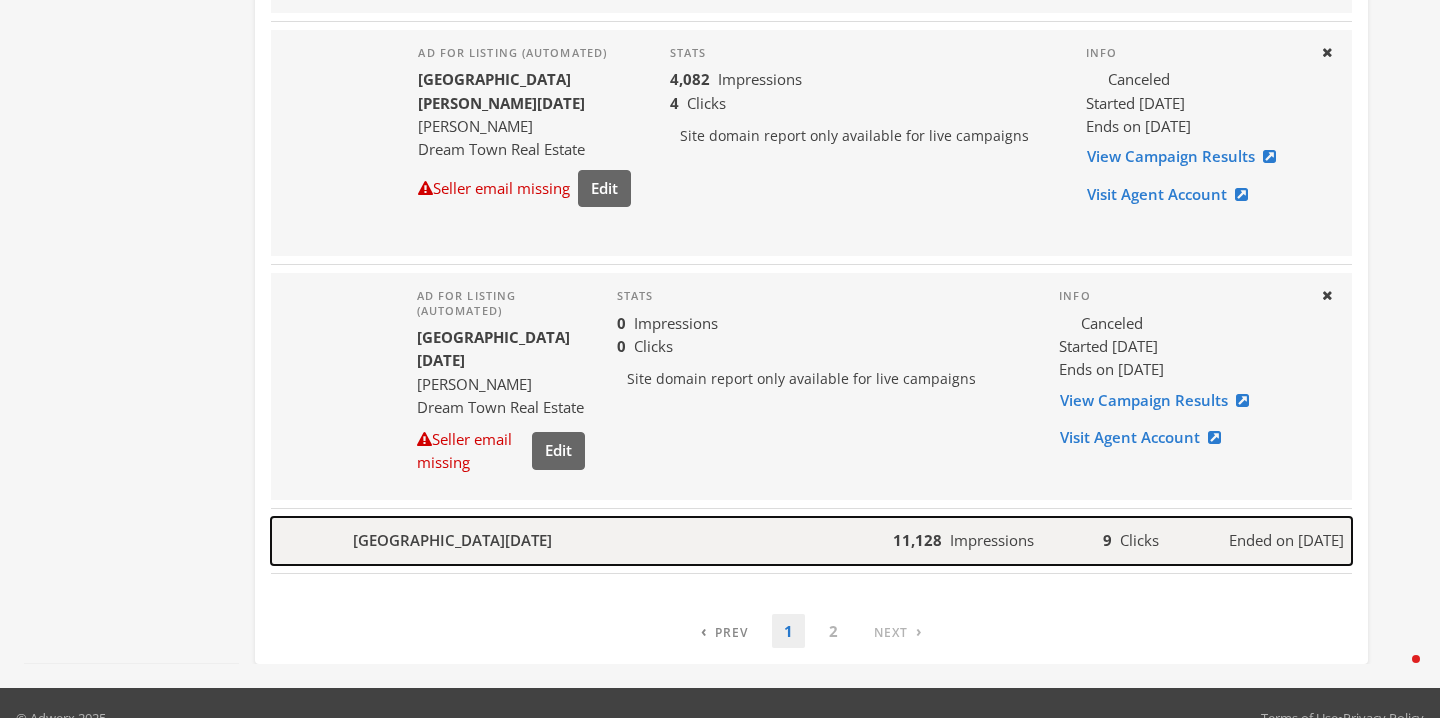 click on "2137 W School St - 2025-06-20" at bounding box center [452, 540] 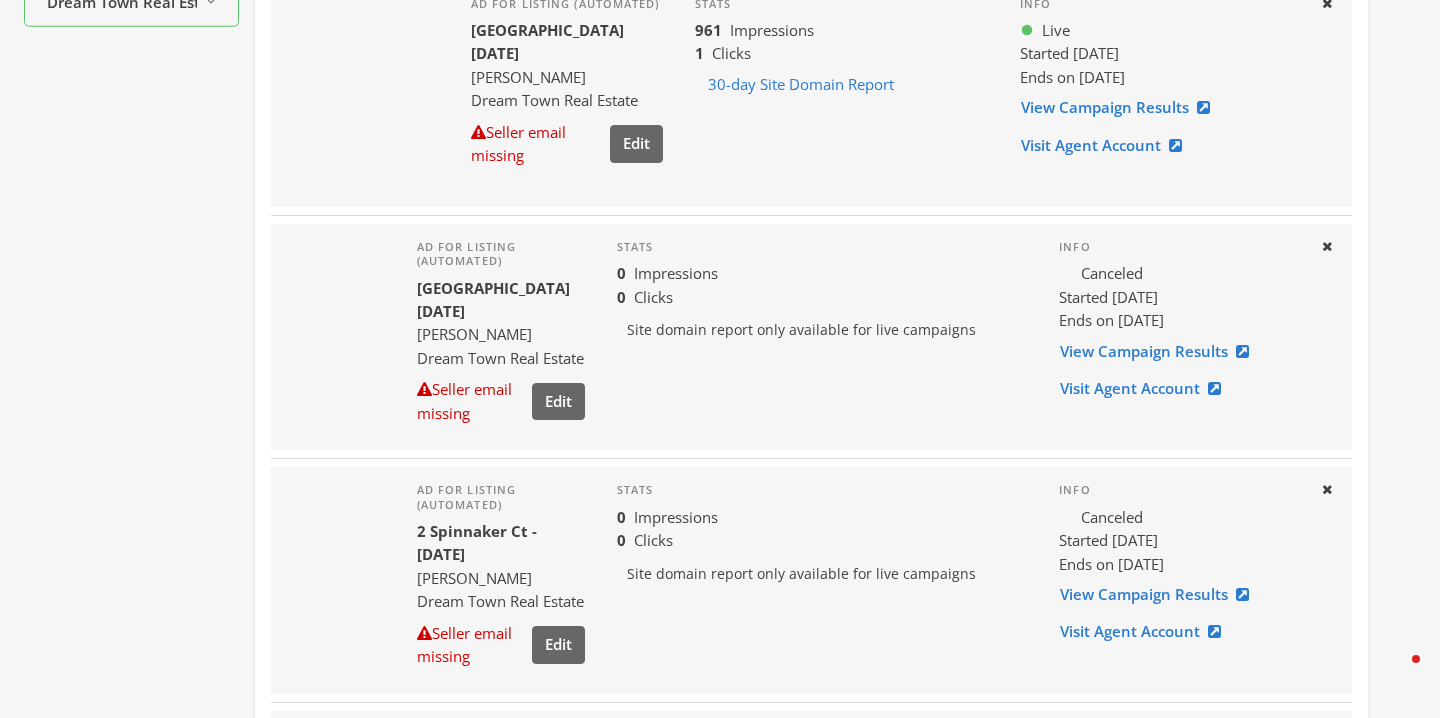 scroll, scrollTop: 551, scrollLeft: 0, axis: vertical 